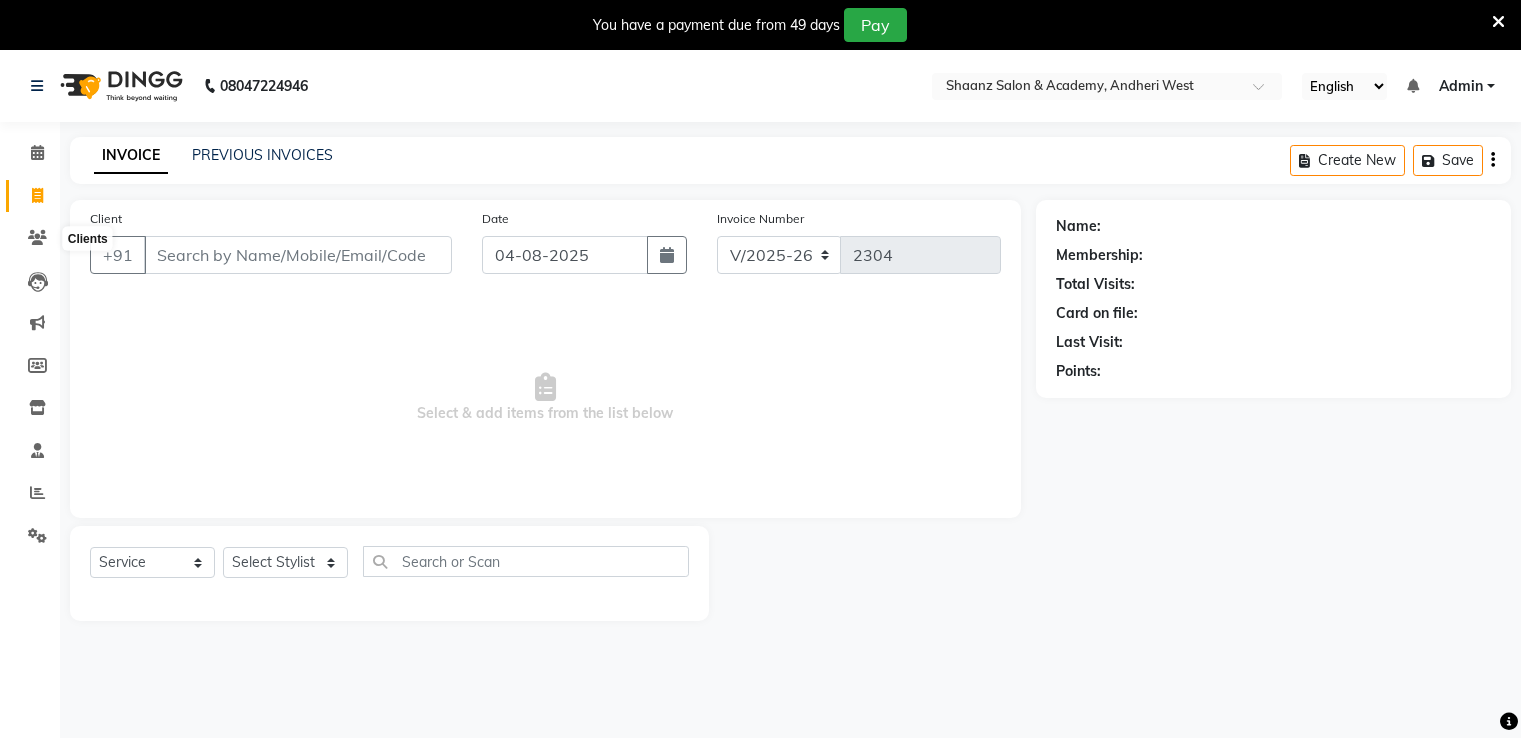 select on "6360" 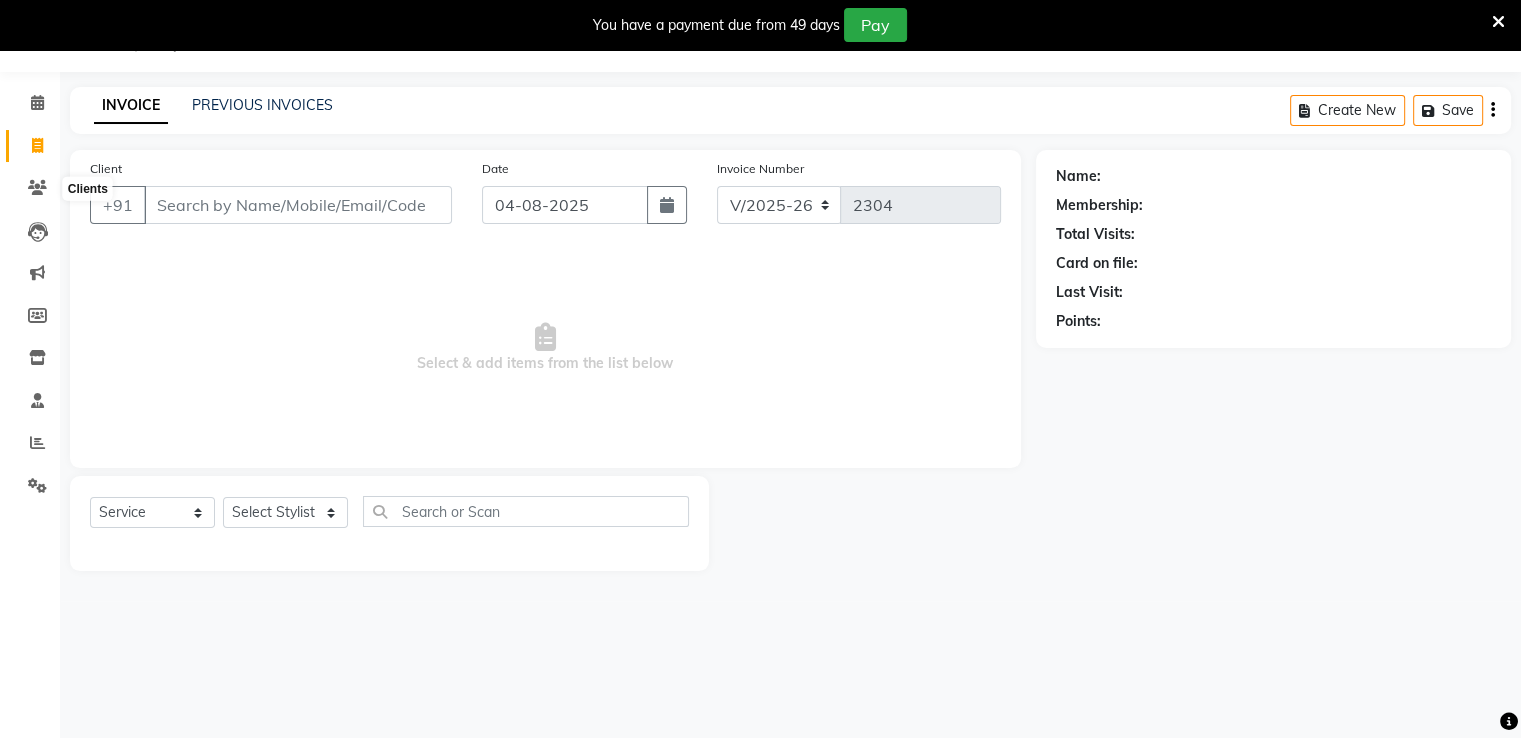 scroll, scrollTop: 0, scrollLeft: 0, axis: both 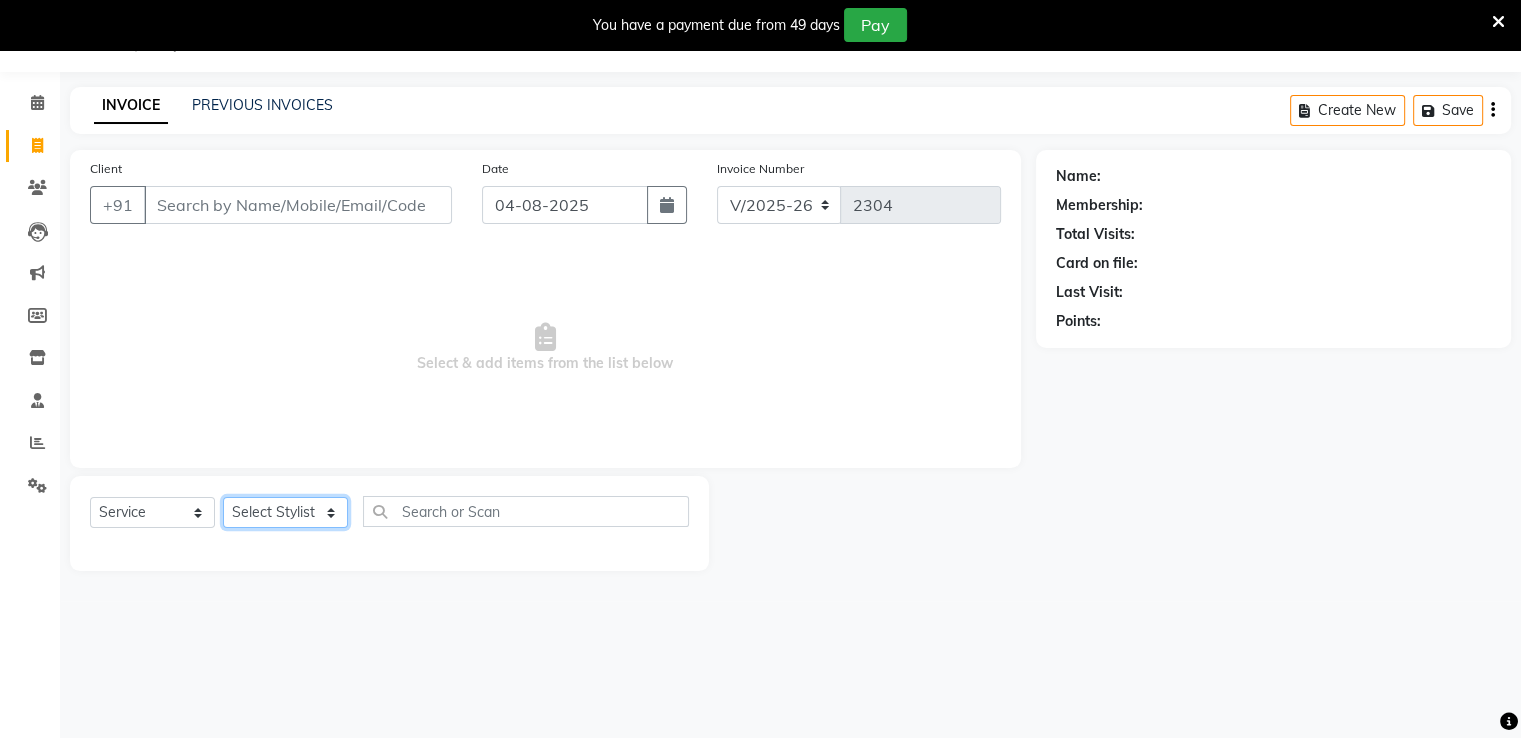 click on "Select Stylist [FIRST] [LAST] [FIRST] [LAST] [FIRST] [LAST] [FIRST] [LAST] [FIRST] [LAST] [FIRST] [LAST] [FIRST] [LAST] [FIRST] [LAST] [FIRST] [LAST] [FIRST] [LAST] [FIRST] [LAST] [FIRST] [LAST] [FIRST] [LAST]" 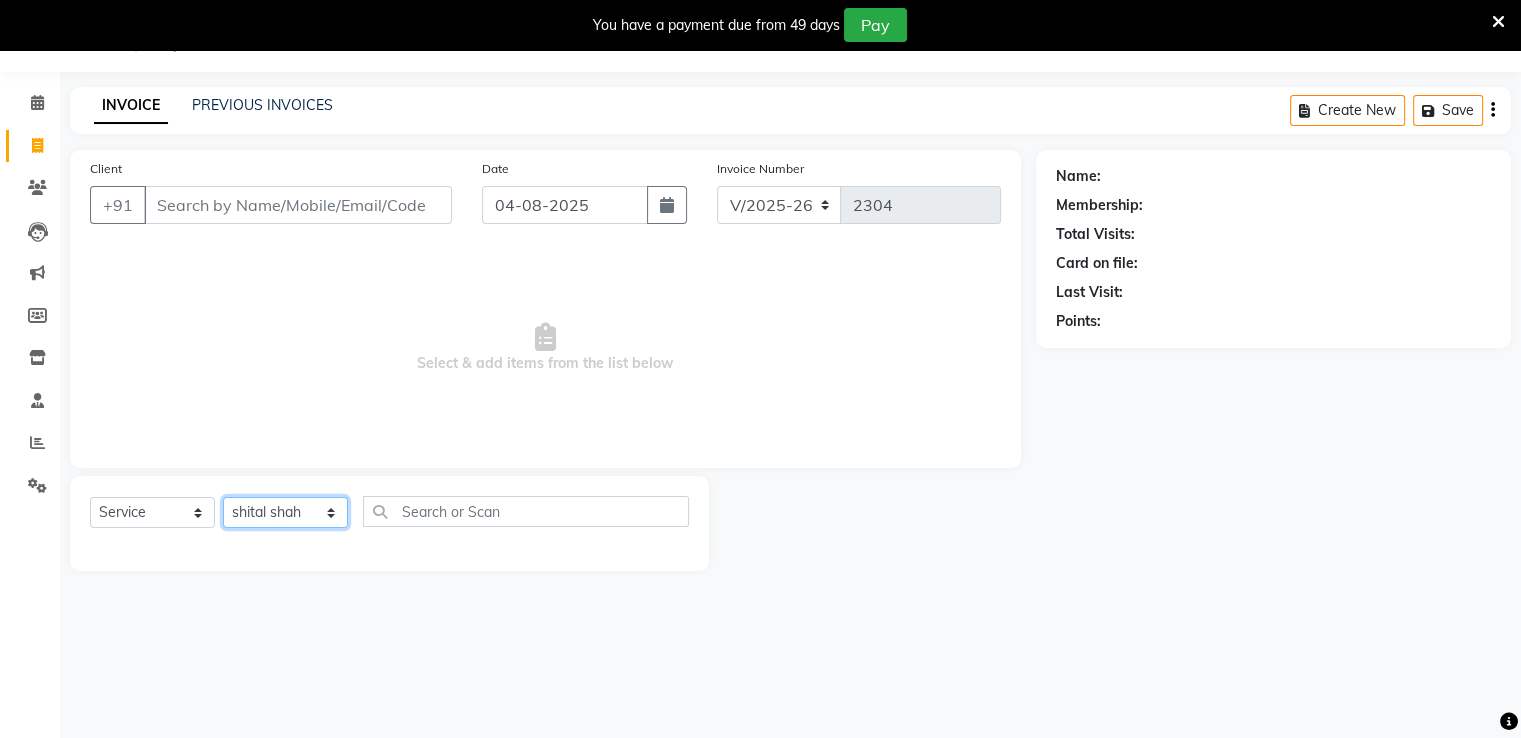 click on "Select Stylist [FIRST] [LAST] [FIRST] [LAST] [FIRST] [LAST] [FIRST] [LAST] [FIRST] [LAST] [FIRST] [LAST] [FIRST] [LAST] [FIRST] [LAST] [FIRST] [LAST] [FIRST] [LAST] [FIRST] [LAST] [FIRST] [LAST] [FIRST] [LAST] [FIRST] [LAST] [FIRST] [LAST] [FIRST] [LAST] [FIRST] [LAST] [FIRST] [LAST] [FIRST] [LAST] [FIRST] [LAST]" 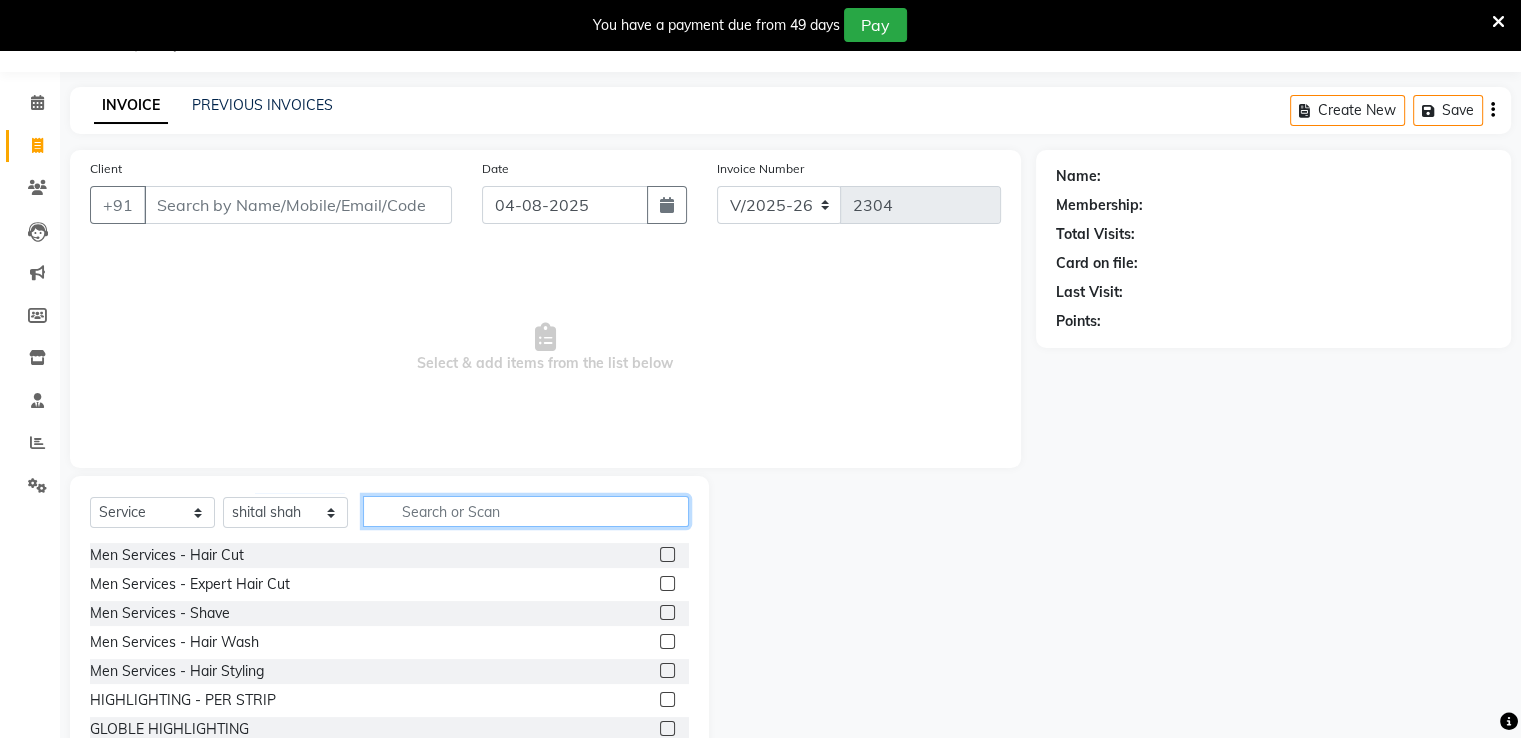 click 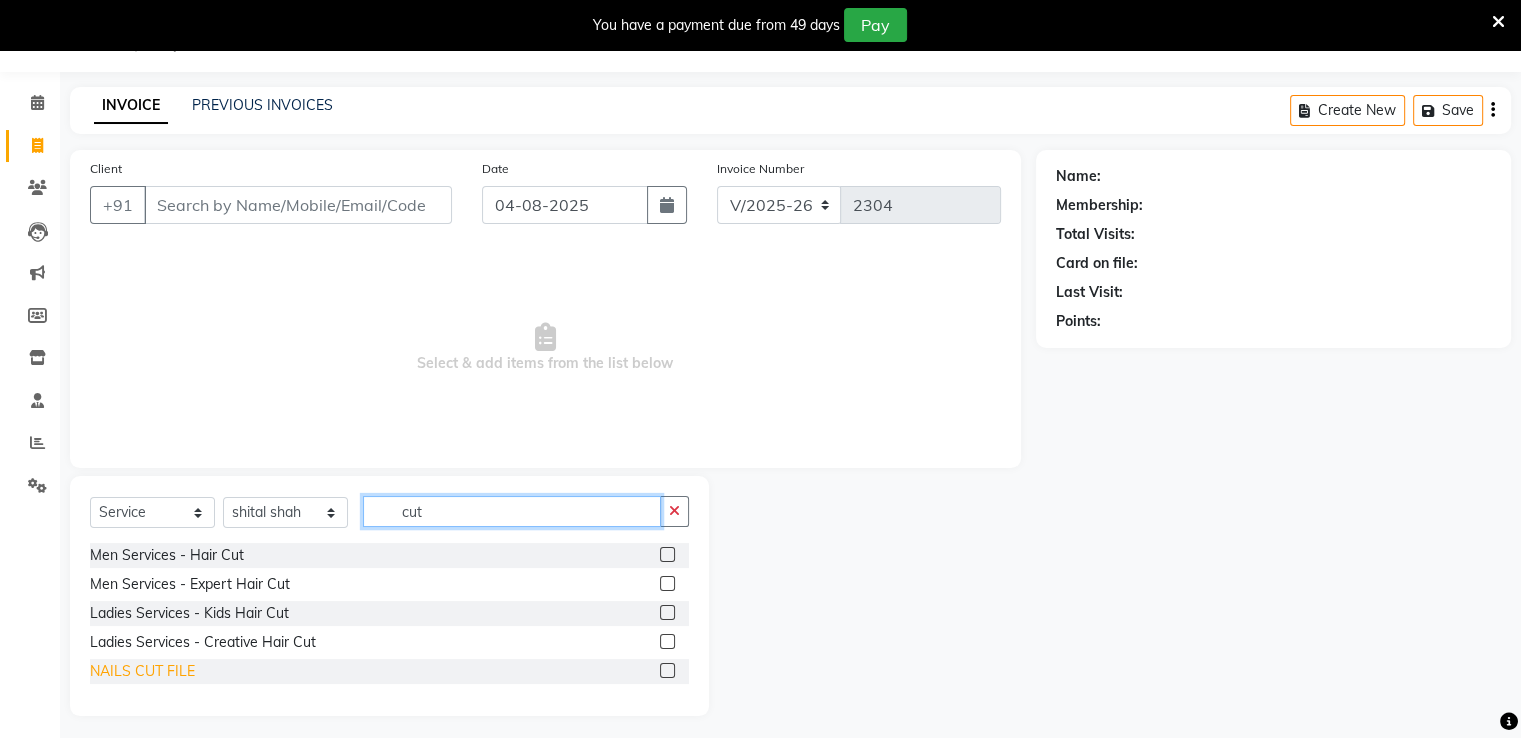 type on "cut" 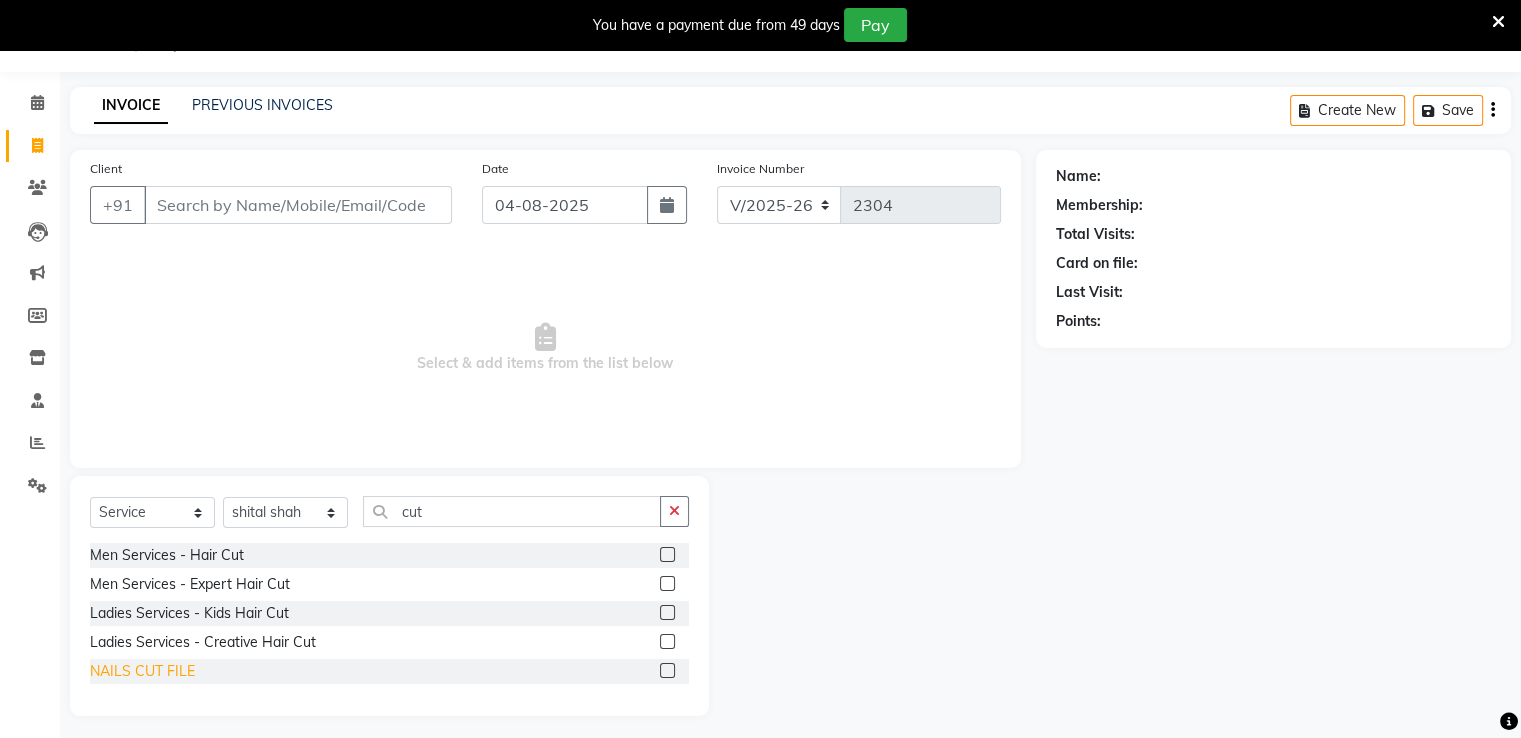 click on "NAILS  CUT FILE" 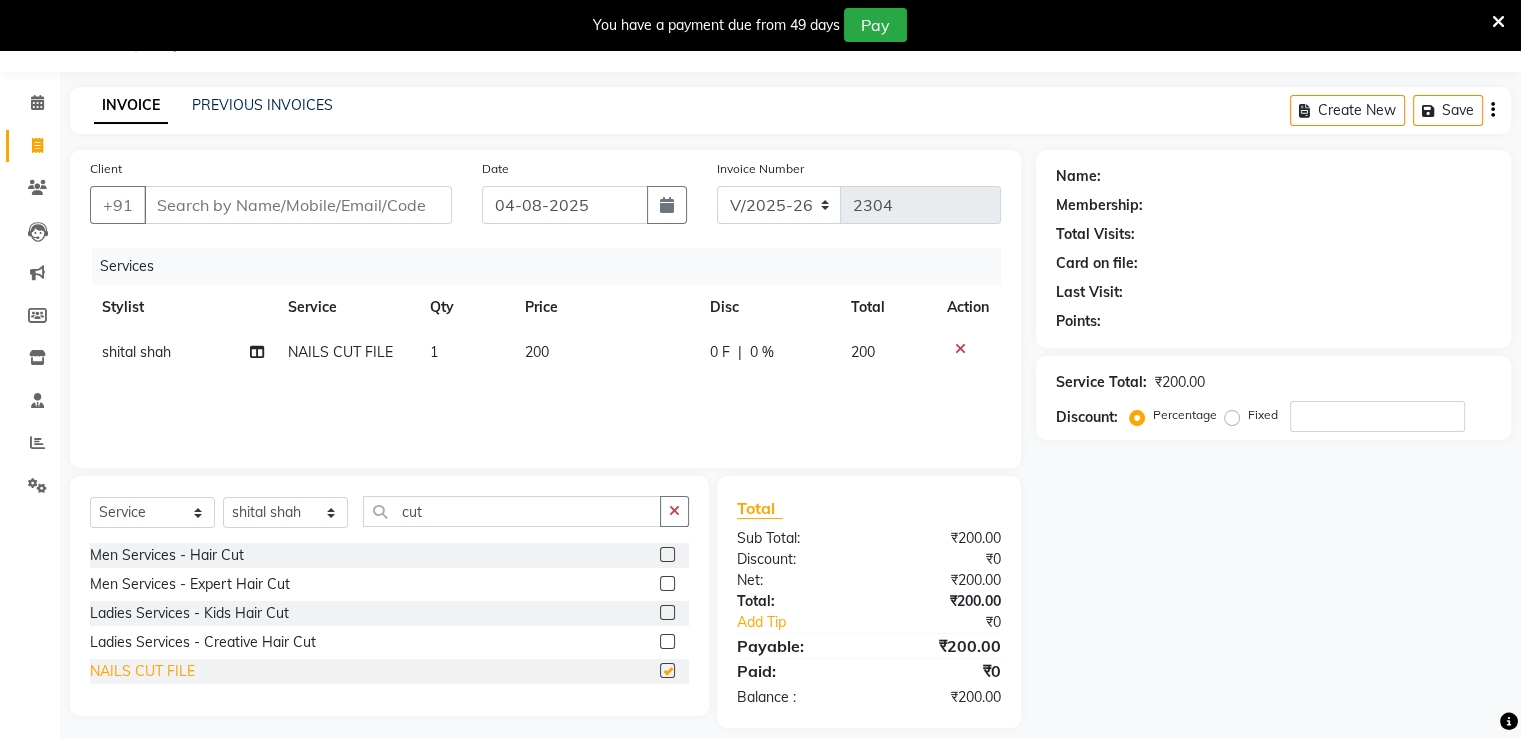 checkbox on "false" 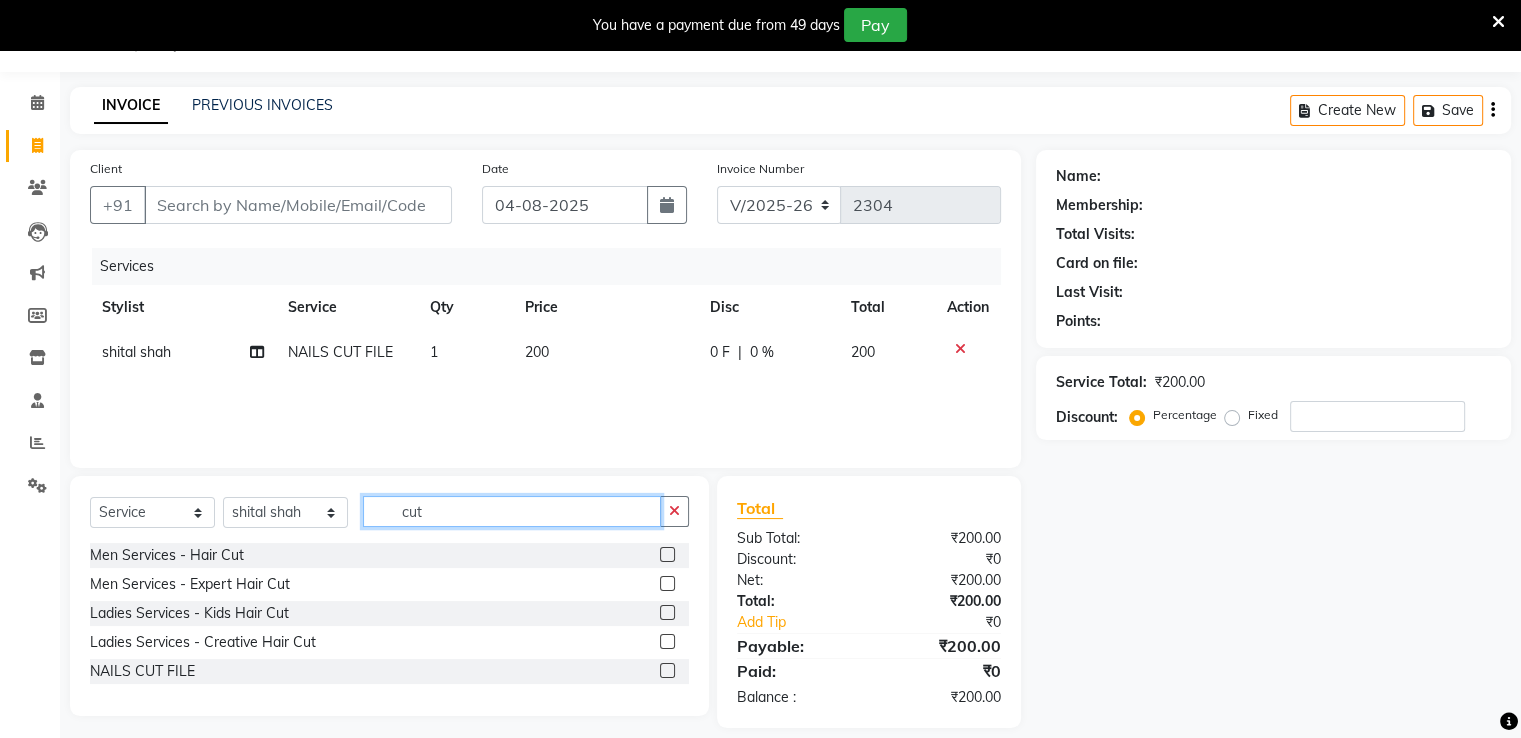 click on "cut" 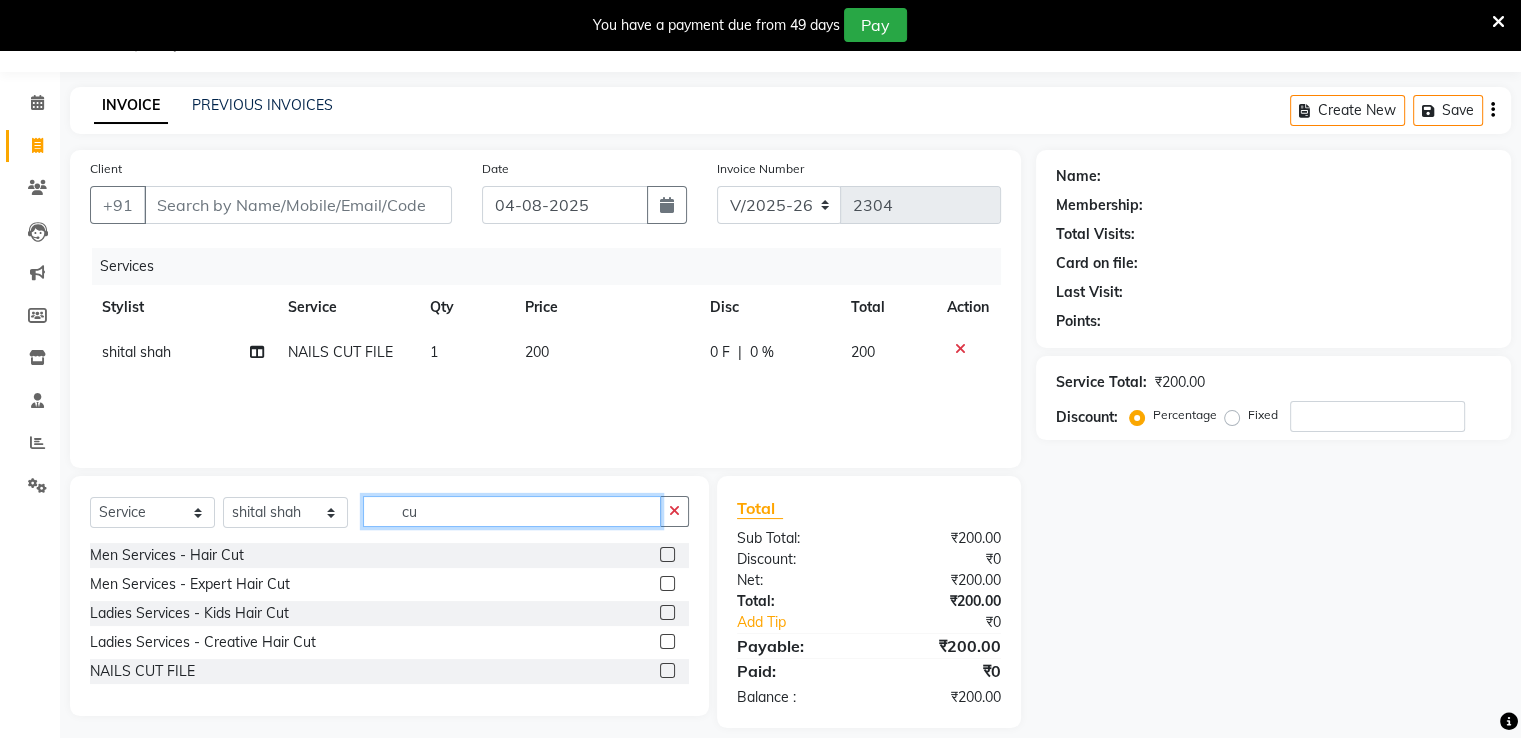 type on "c" 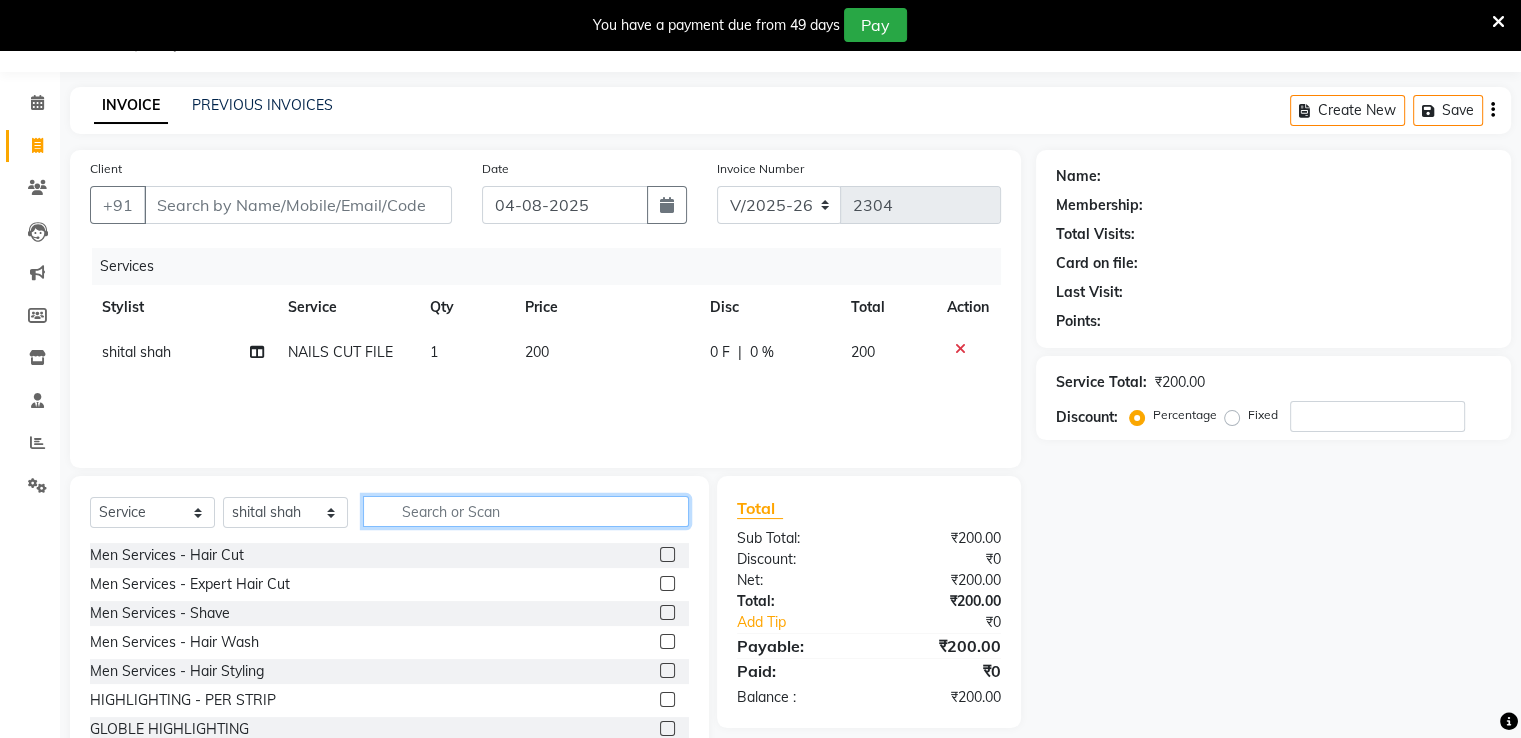 type 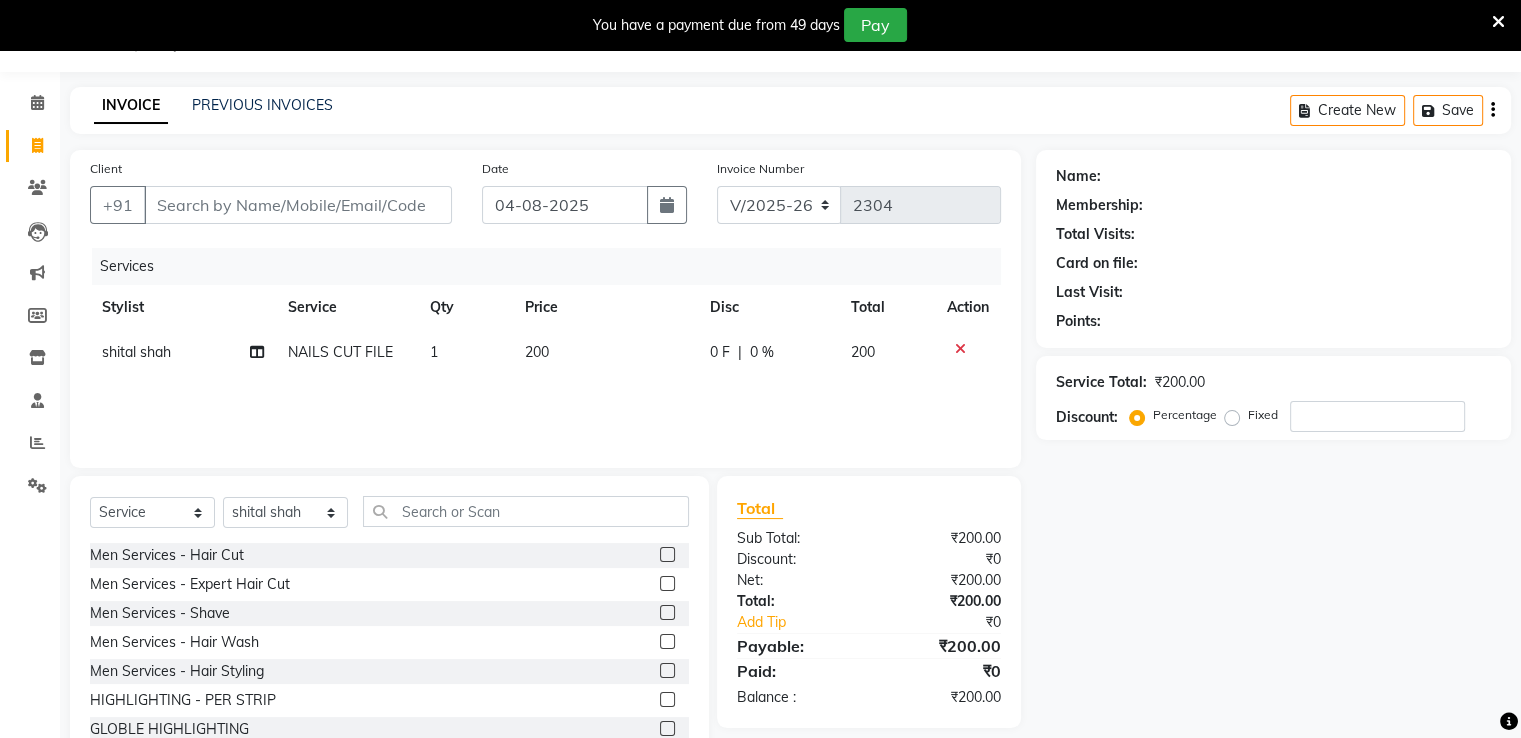click on "200" 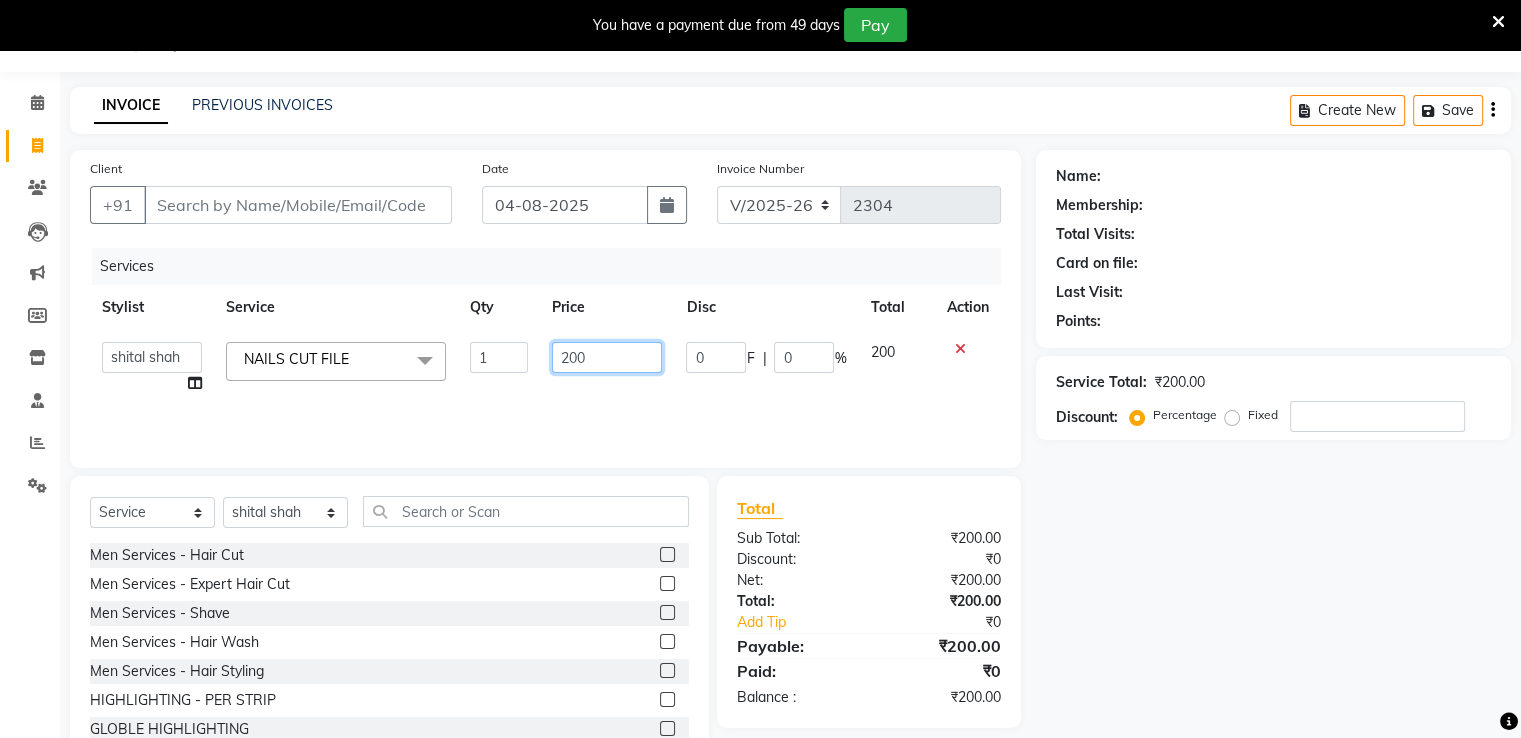 click on "200" 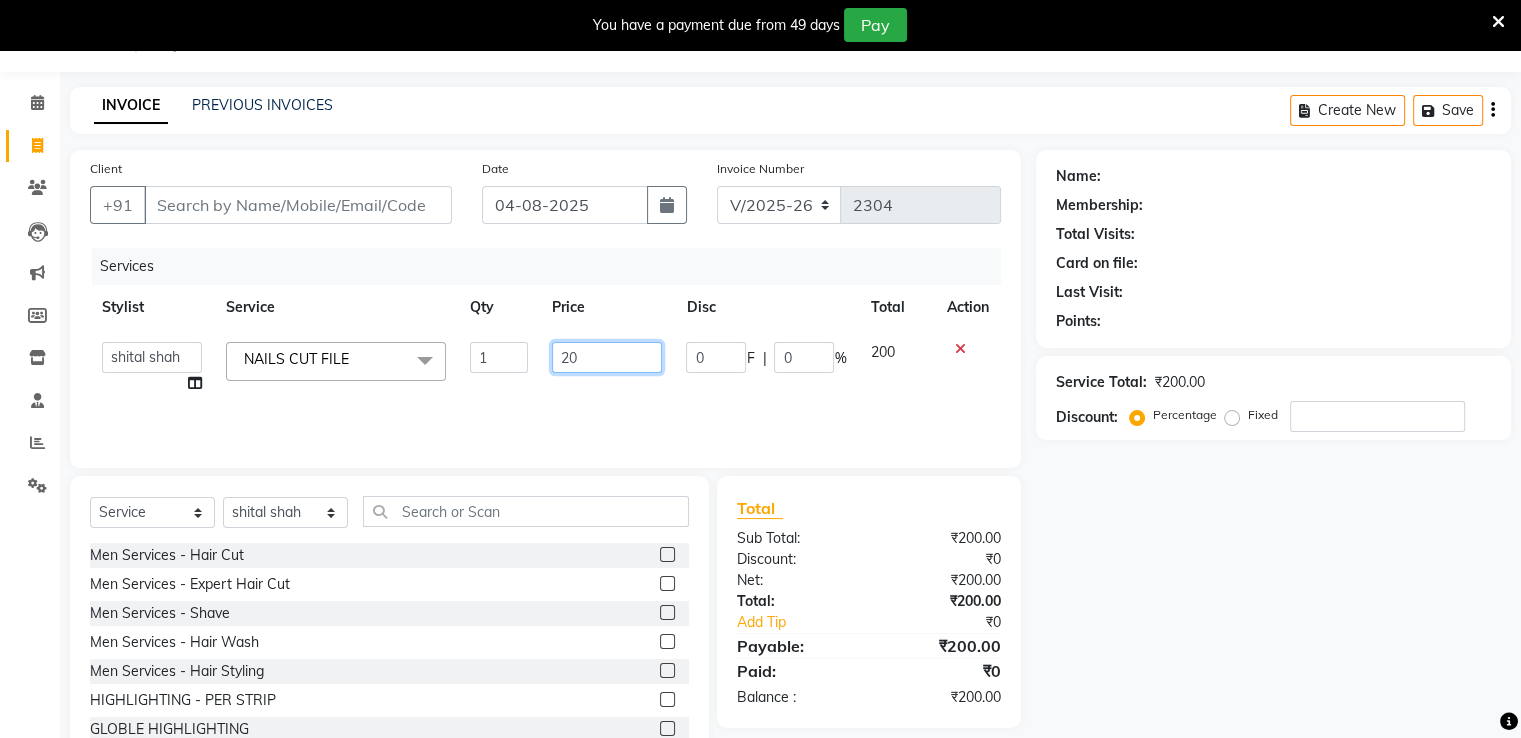 type on "2" 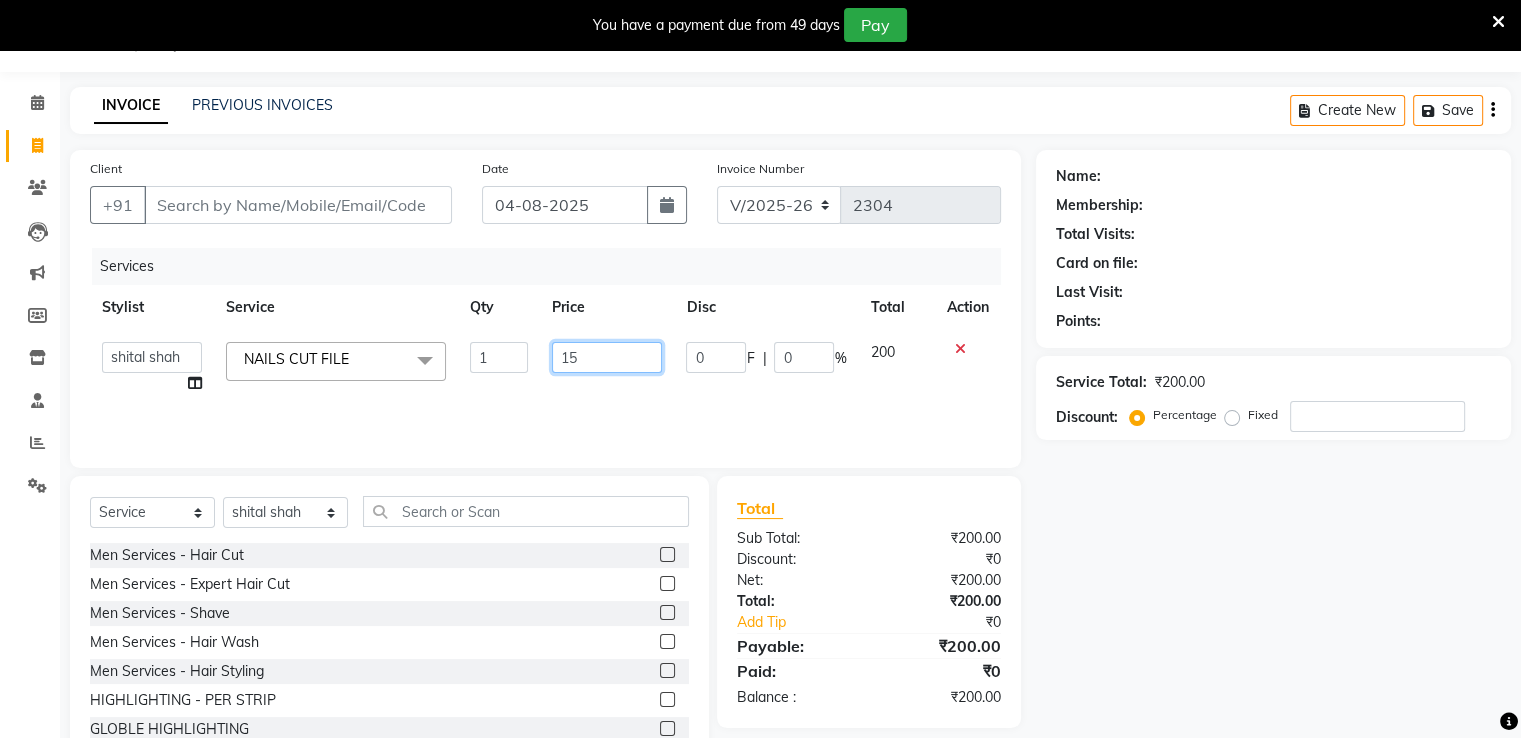 type on "150" 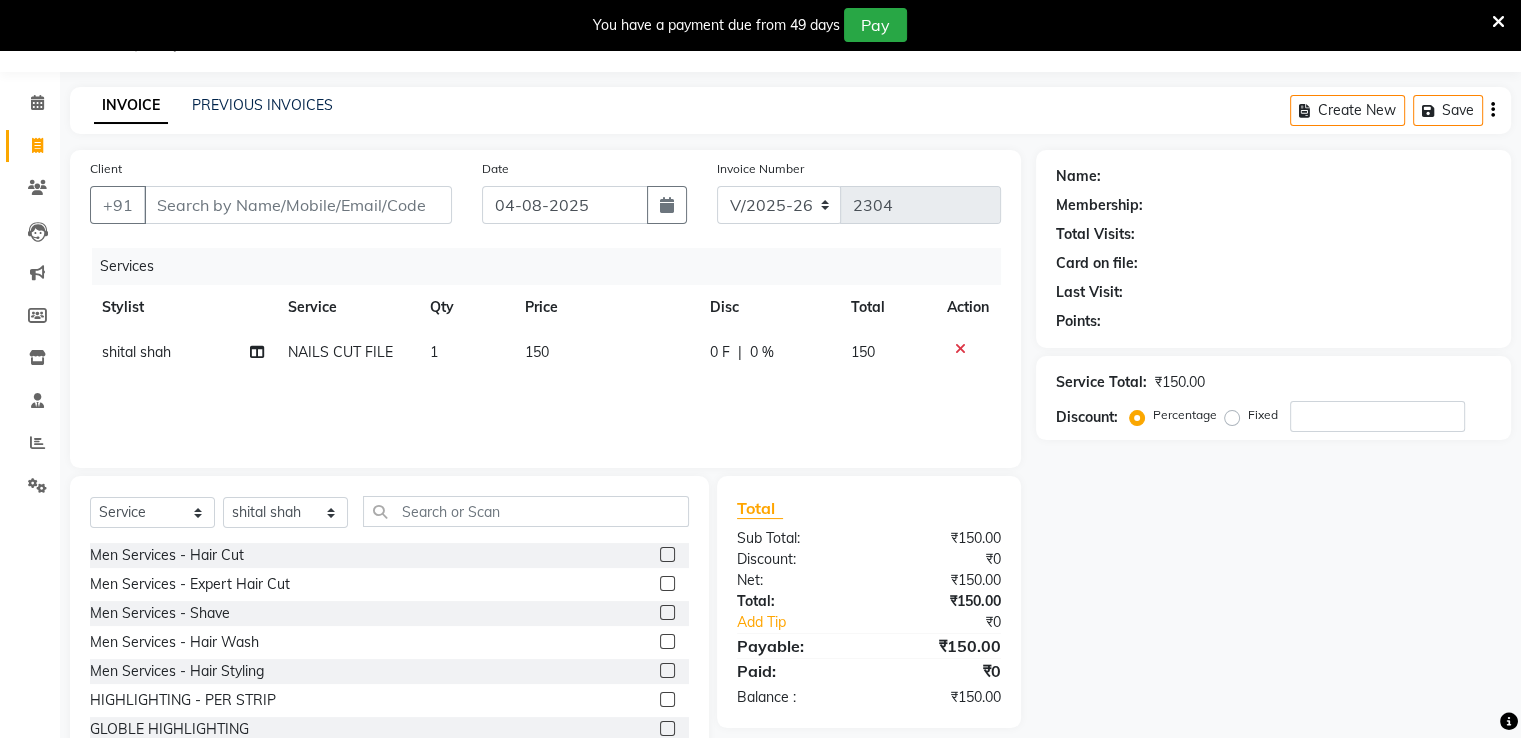click on "1" 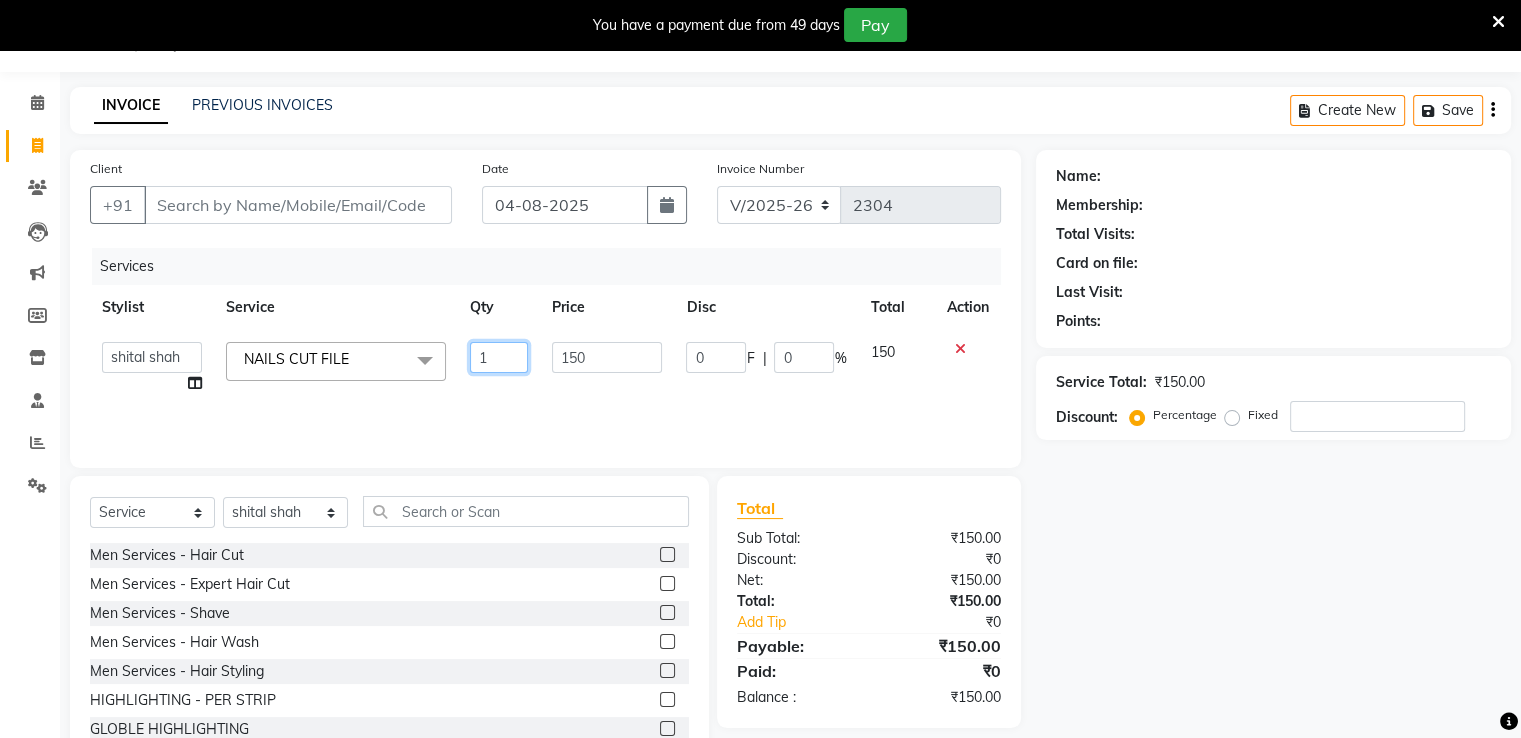 click on "1" 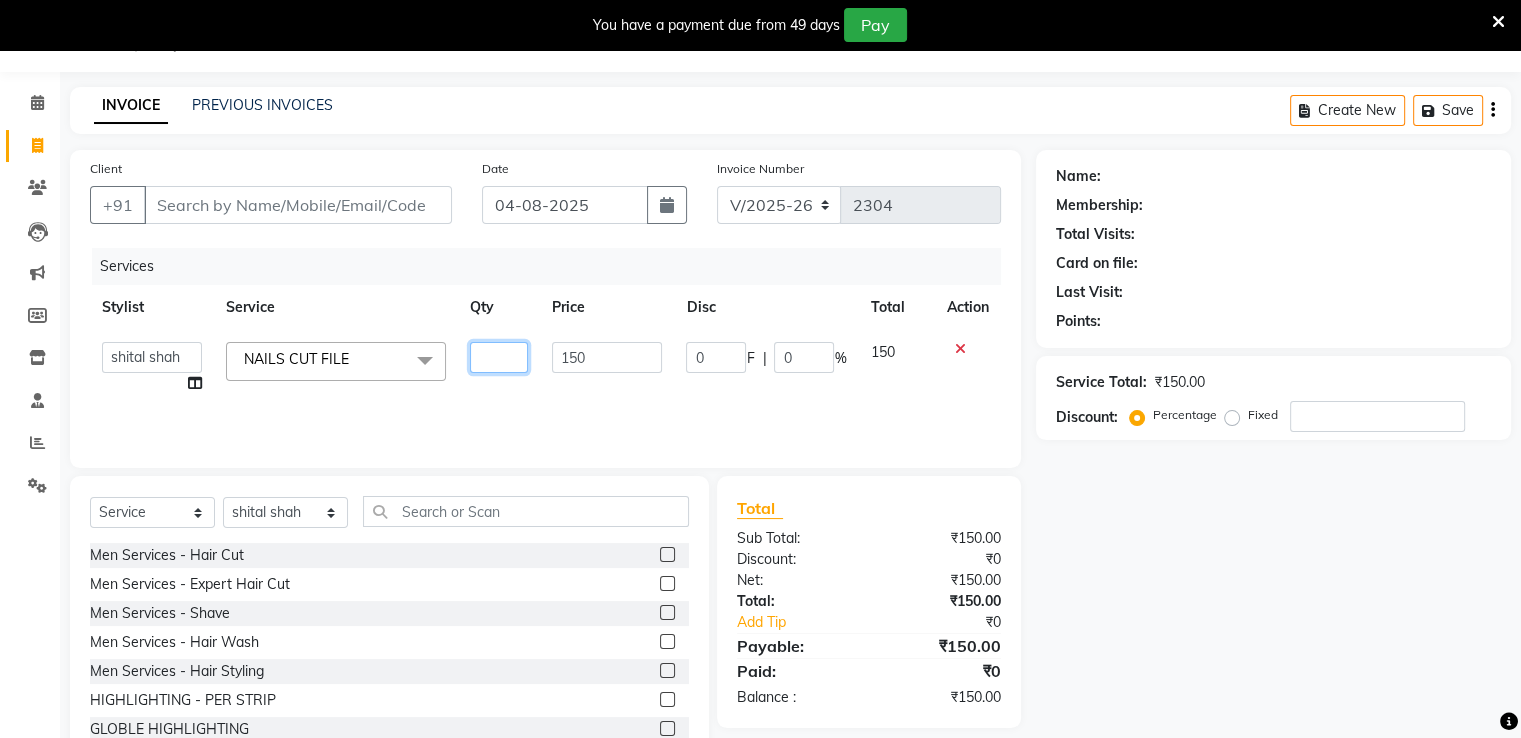 type on "2" 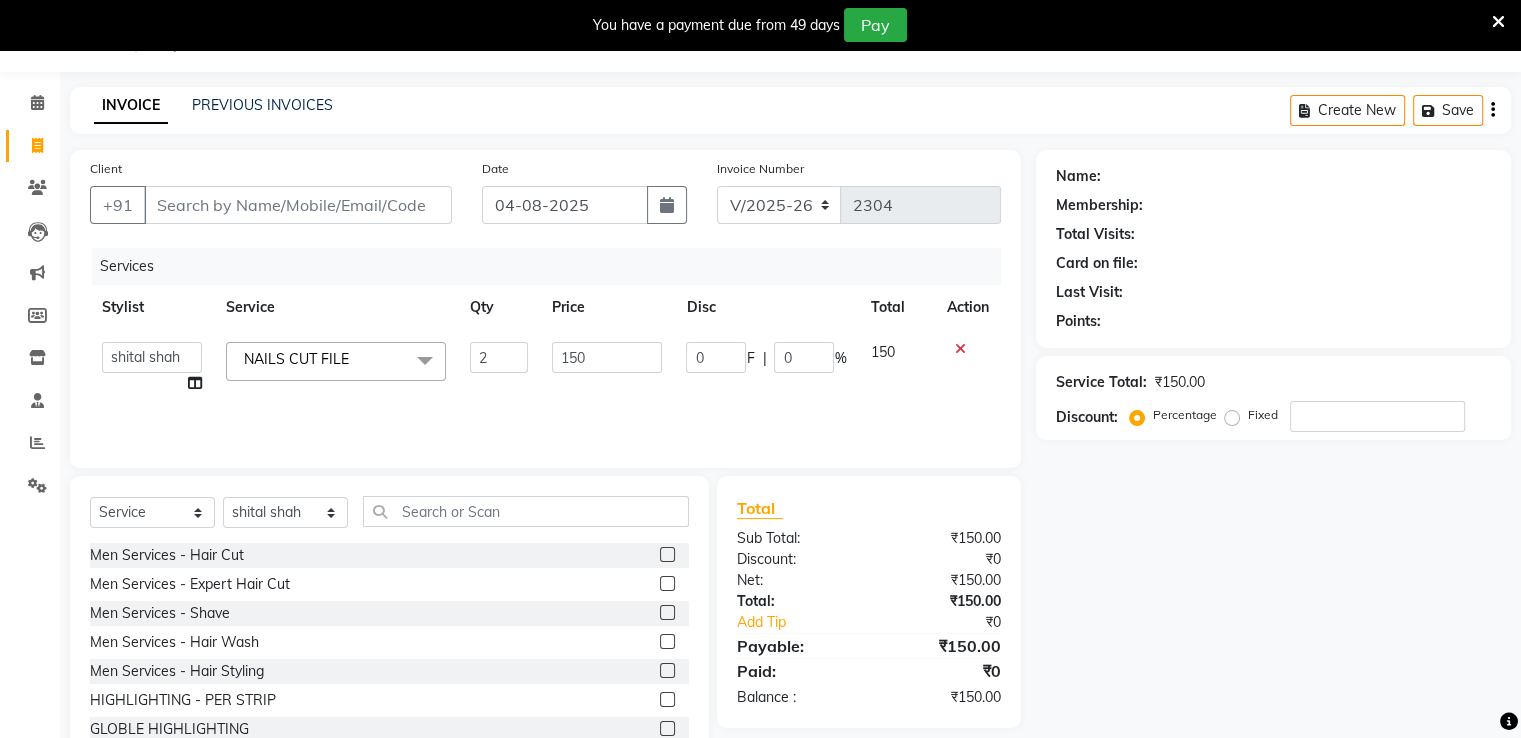 click on "Total" 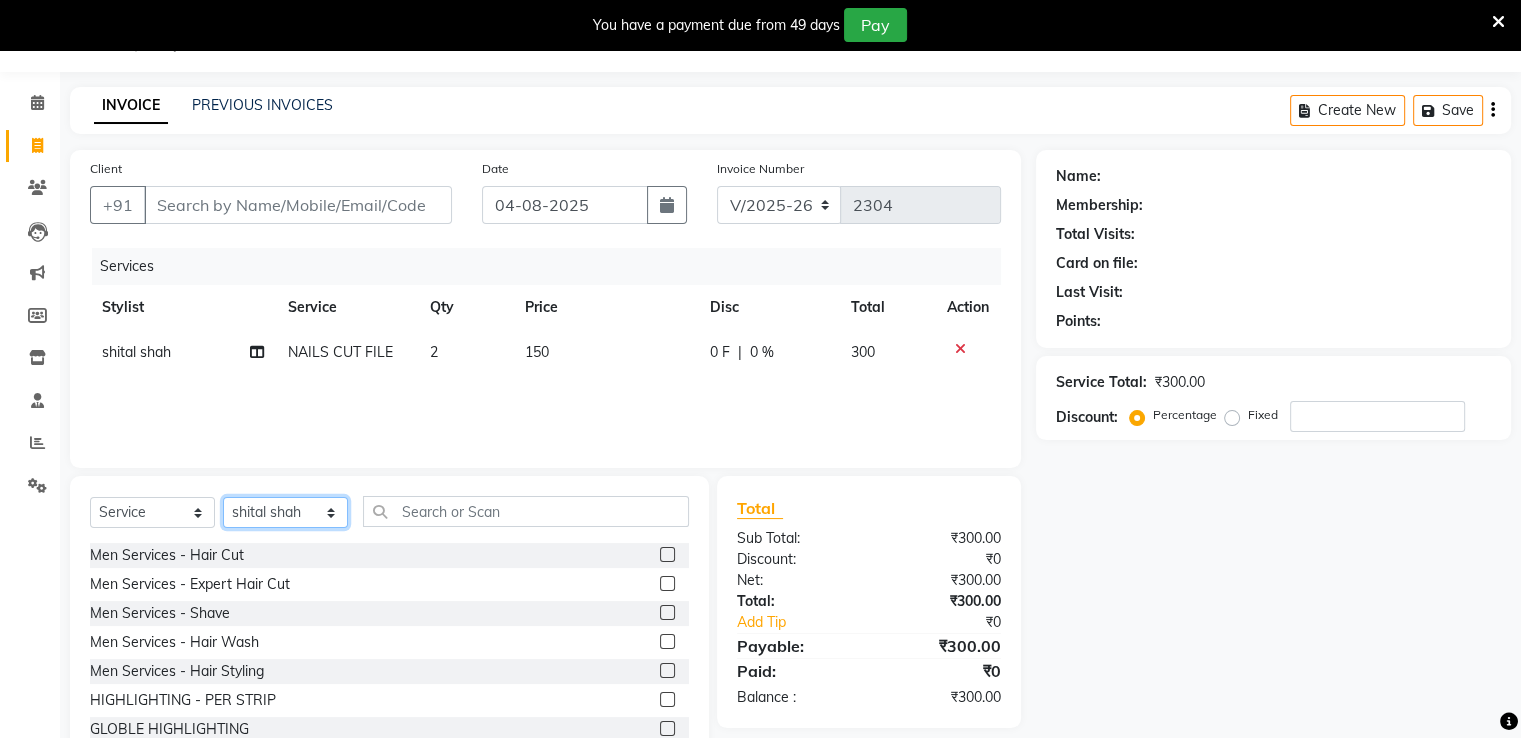 drag, startPoint x: 305, startPoint y: 516, endPoint x: 284, endPoint y: 513, distance: 21.213203 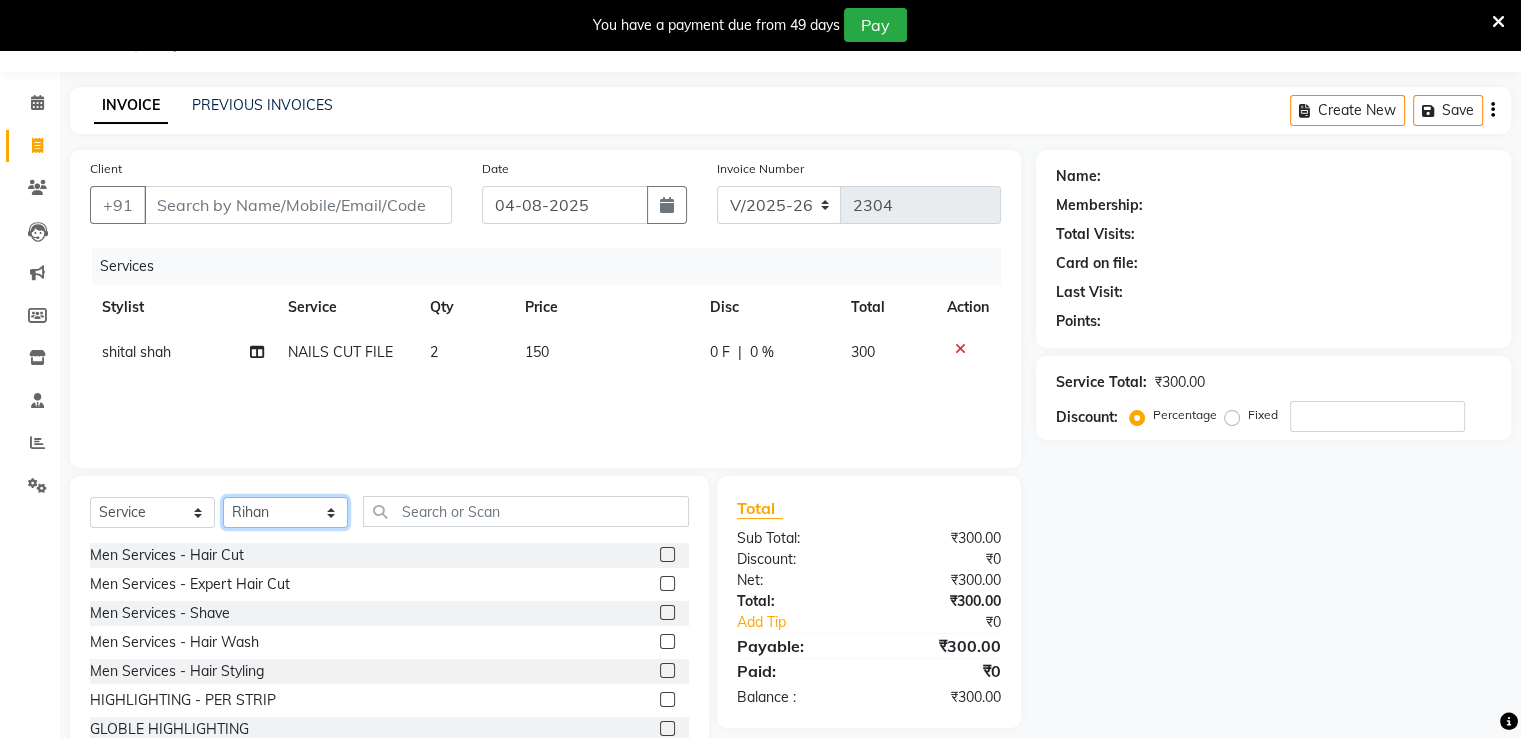 click on "Select Stylist [FIRST] [LAST] [FIRST] [LAST] [FIRST] [LAST] [FIRST] [LAST] [FIRST] [LAST] [FIRST] [LAST] [FIRST] [LAST] [FIRST] [LAST] [FIRST] [LAST] [FIRST] [LAST] [FIRST] [LAST] [FIRST] [LAST] [FIRST] [LAST] [FIRST] [LAST] [FIRST] [LAST] [FIRST] [LAST] [FIRST] [LAST] [FIRST] [LAST] [FIRST] [LAST] [FIRST] [LAST]" 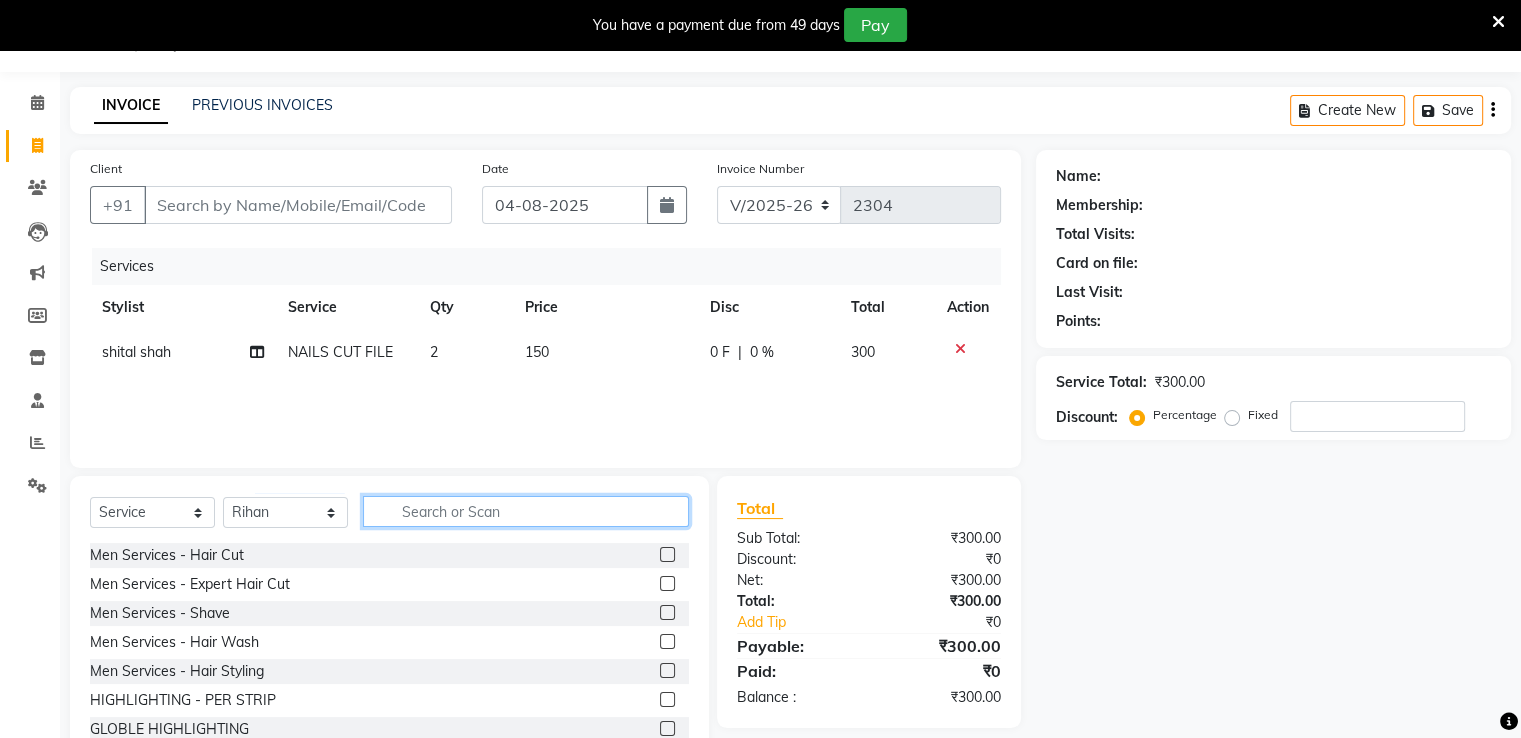 click 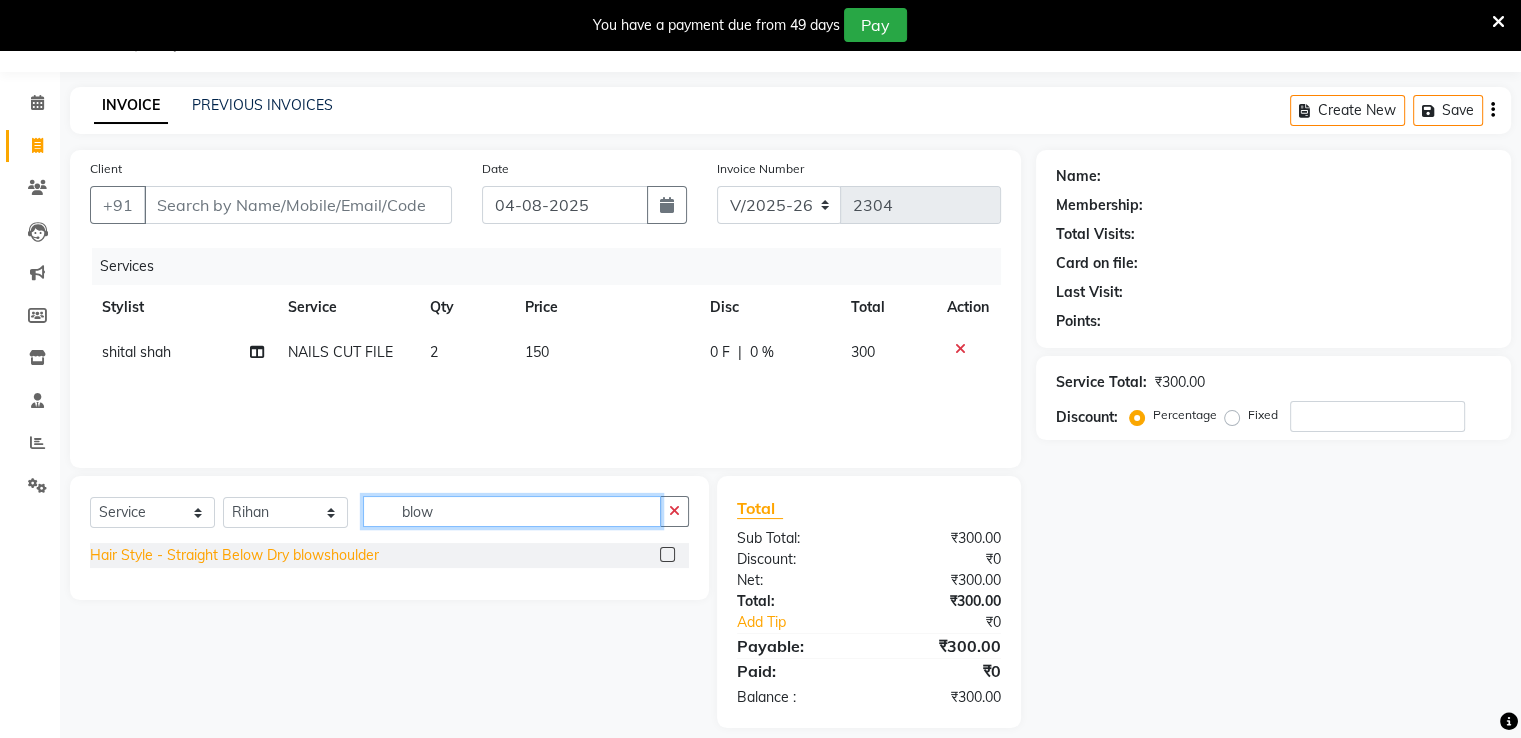 type on "blow" 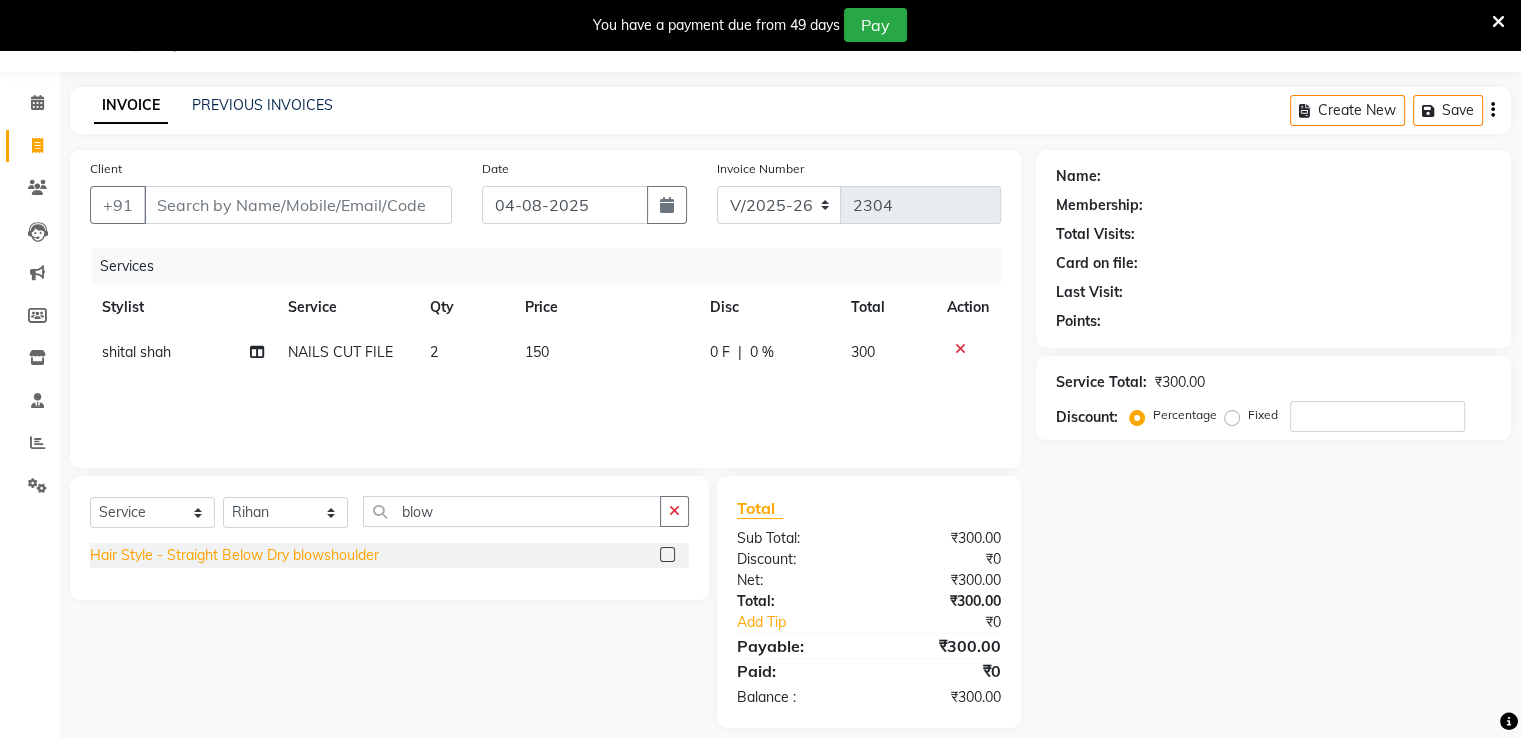 click on "Hair Style - Straight Below Dry blowshoulder" 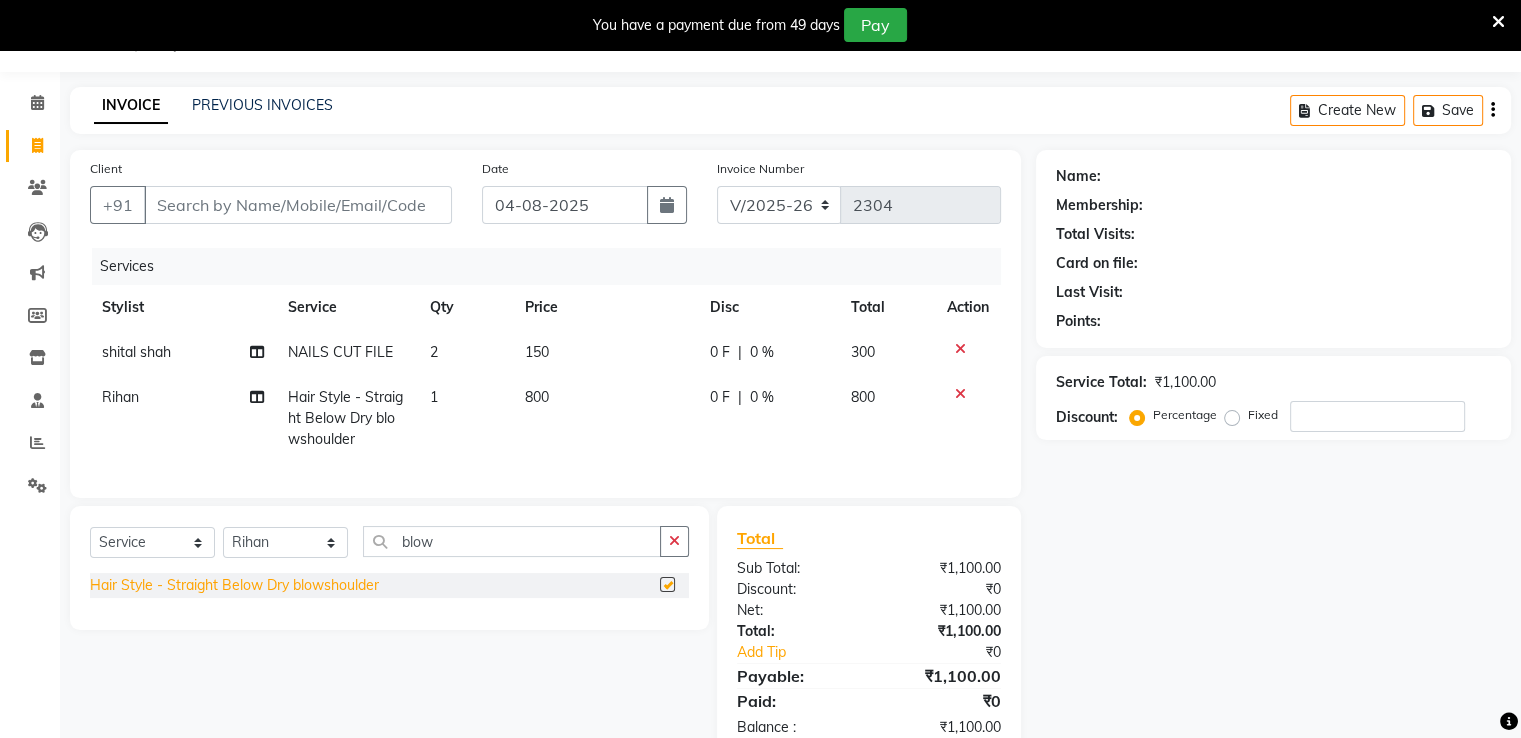 checkbox on "false" 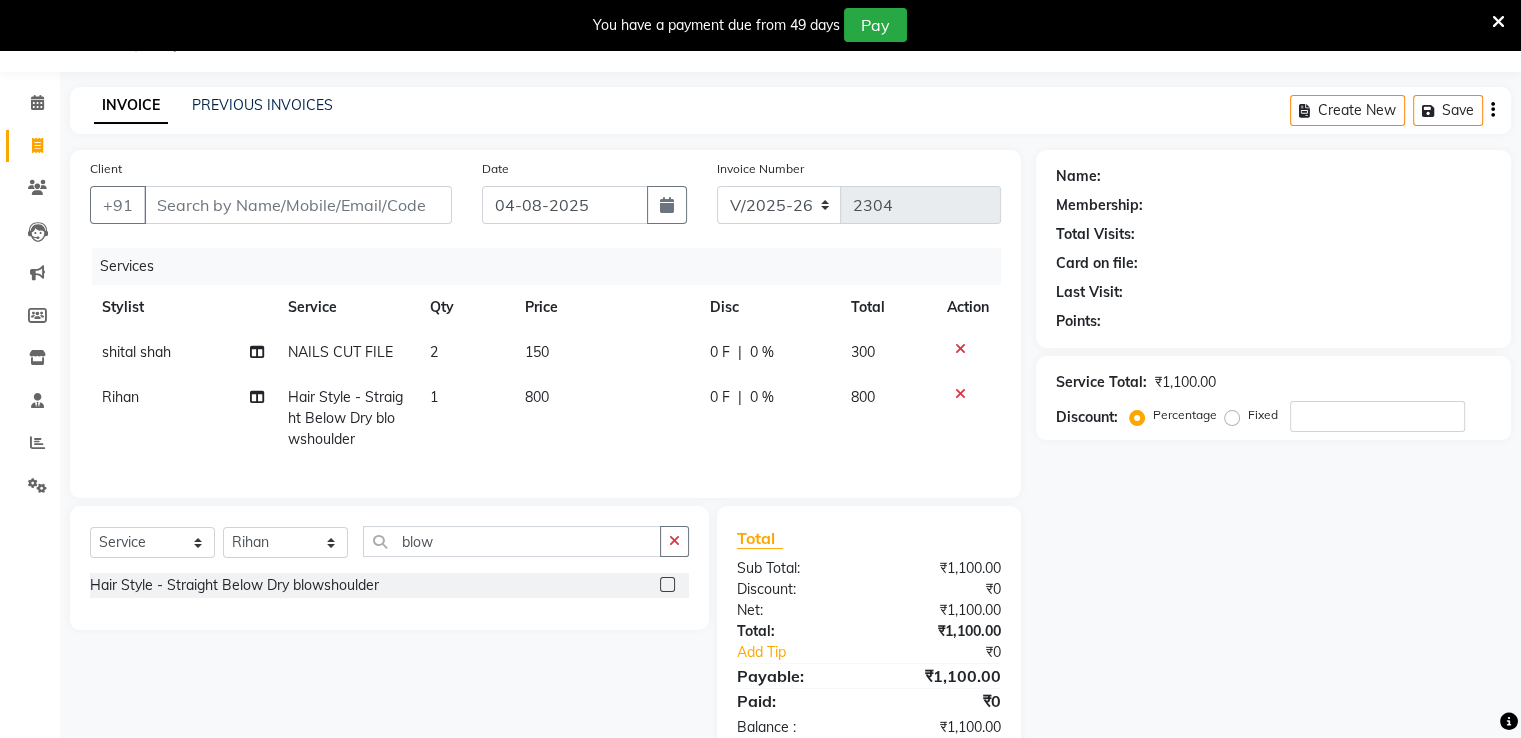 click on "800" 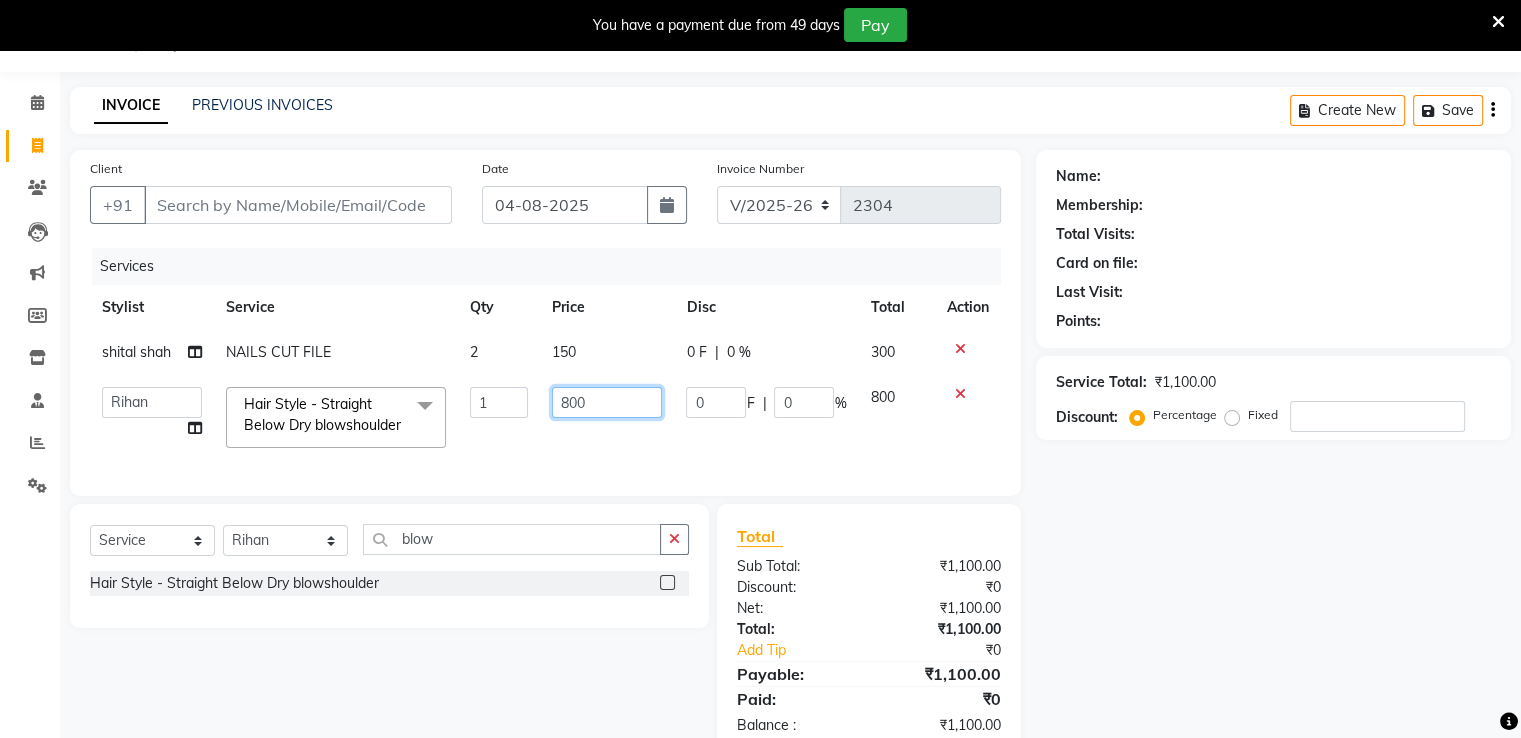 click on "800" 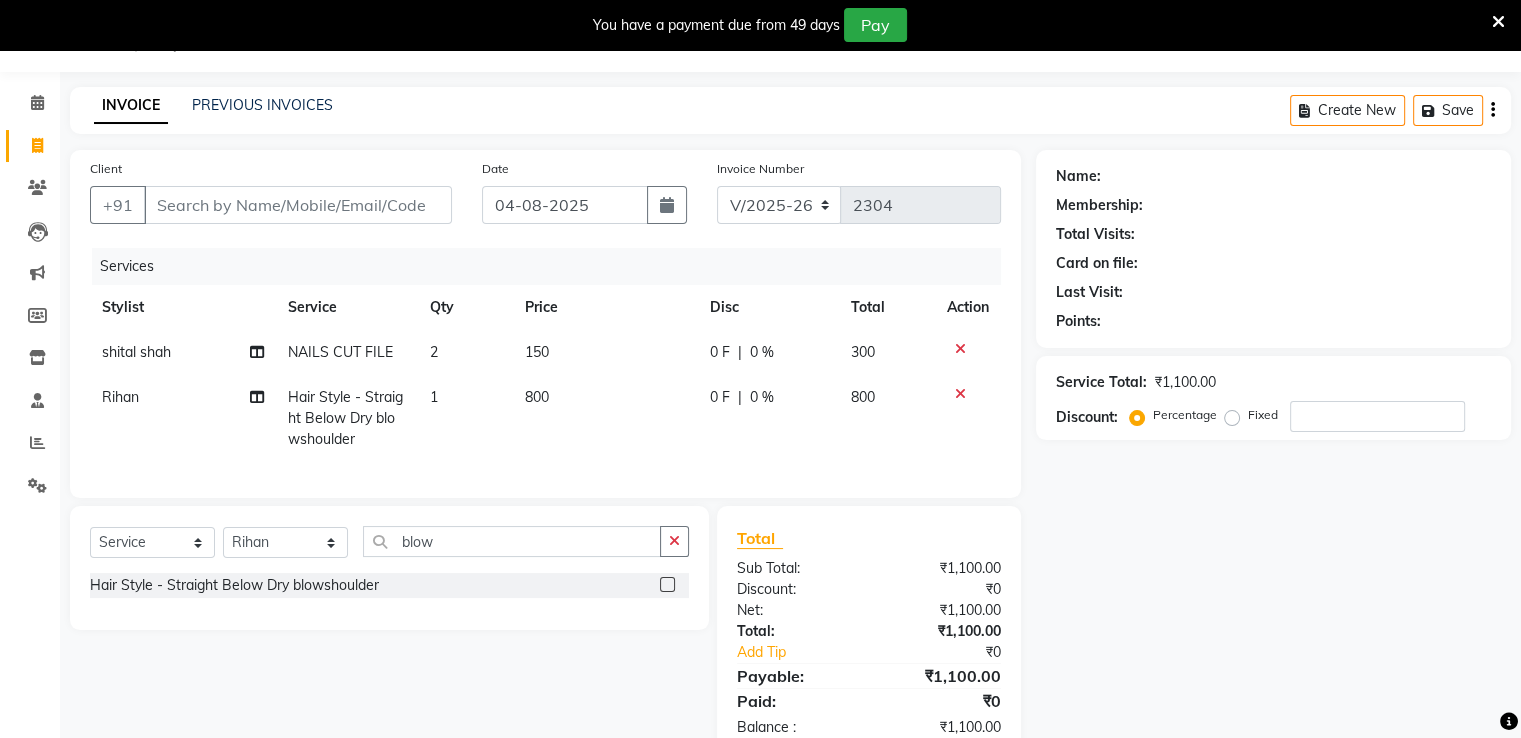 click on "0 F | 0 %" 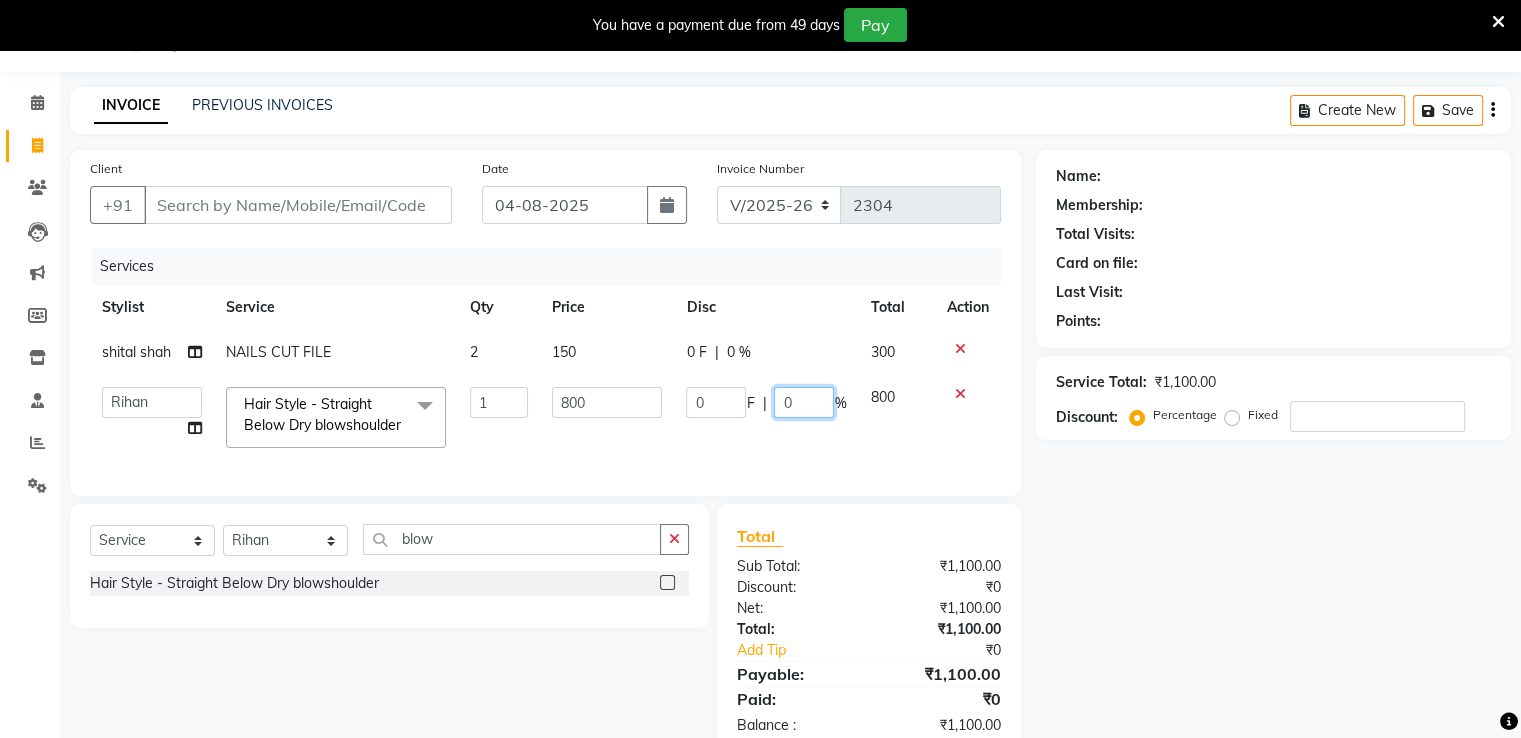 click on "0" 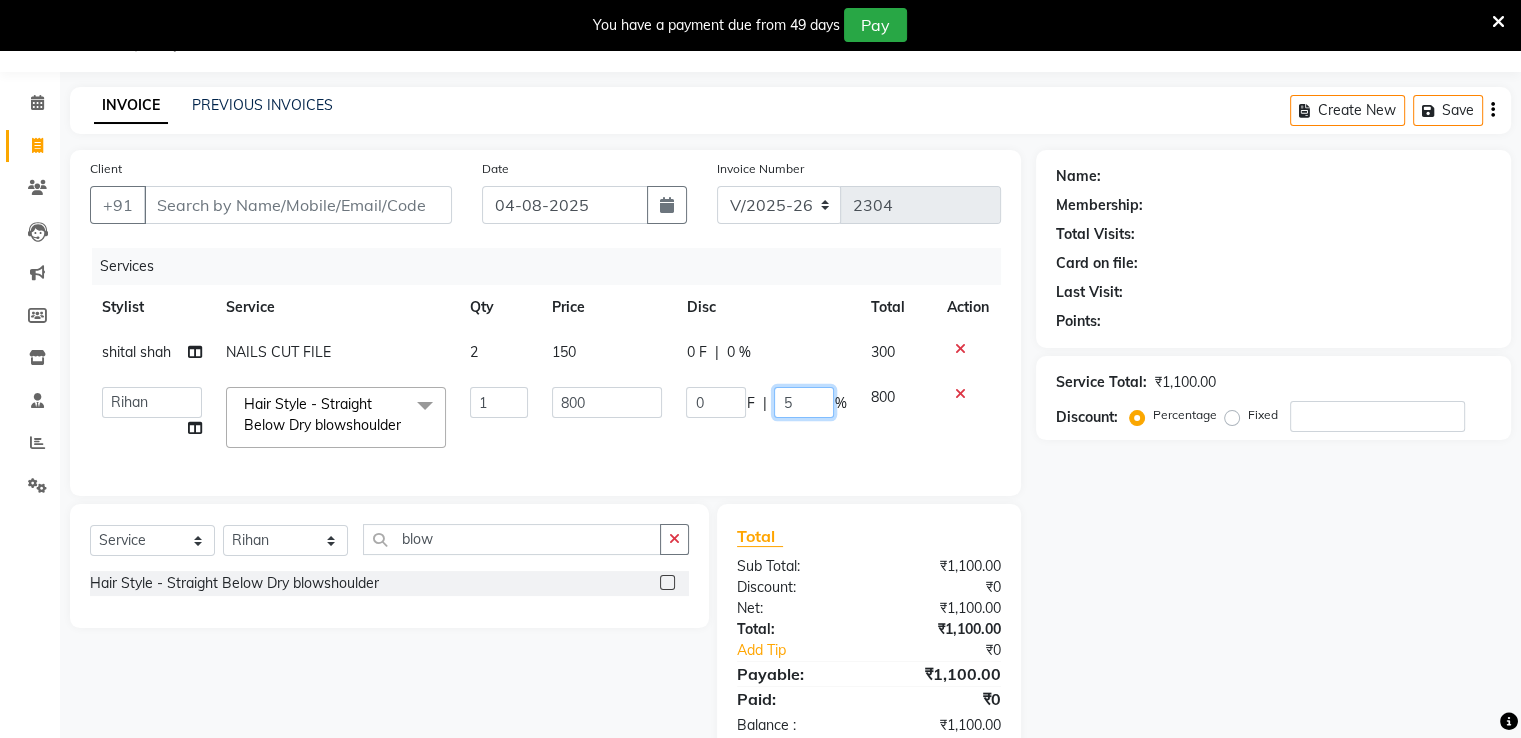 type on "50" 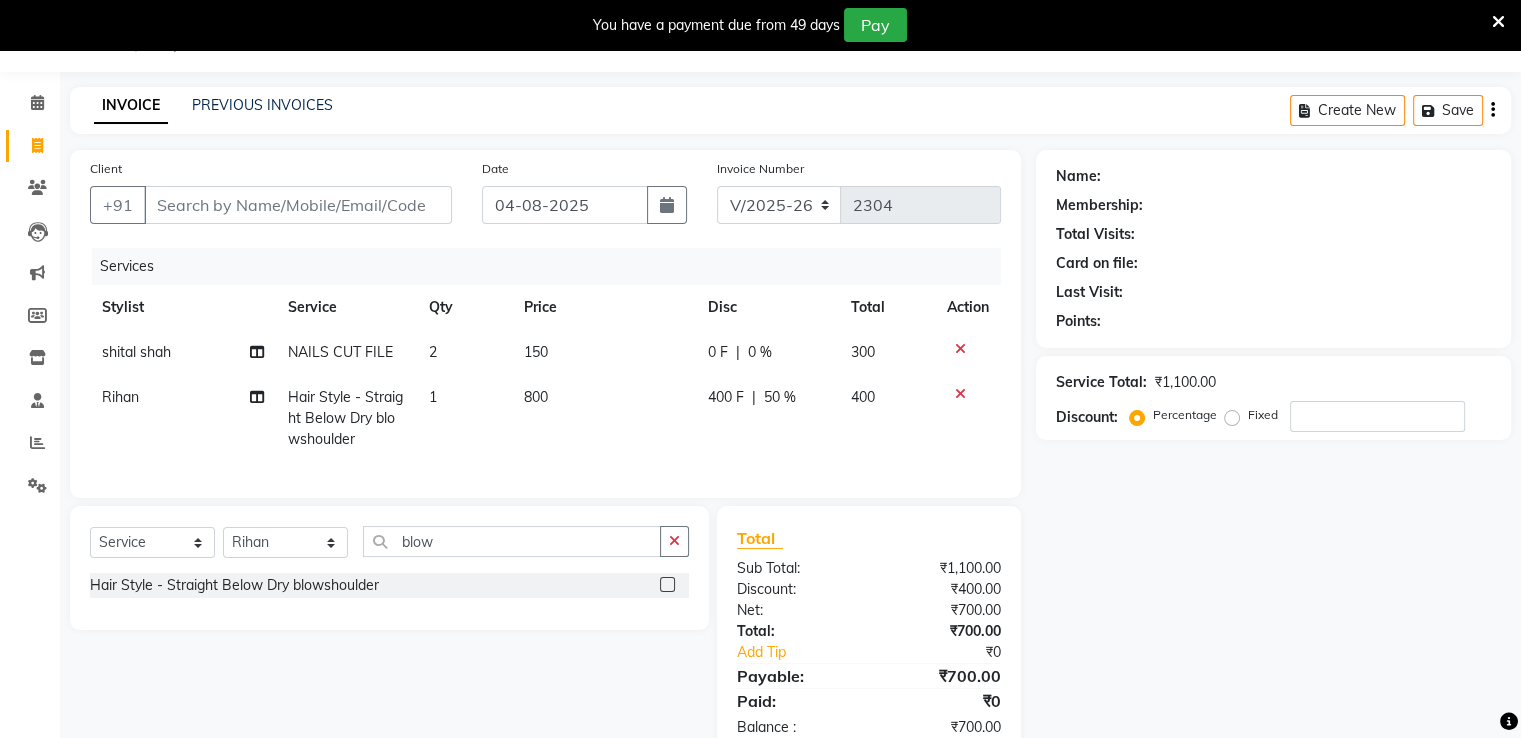 click on "800" 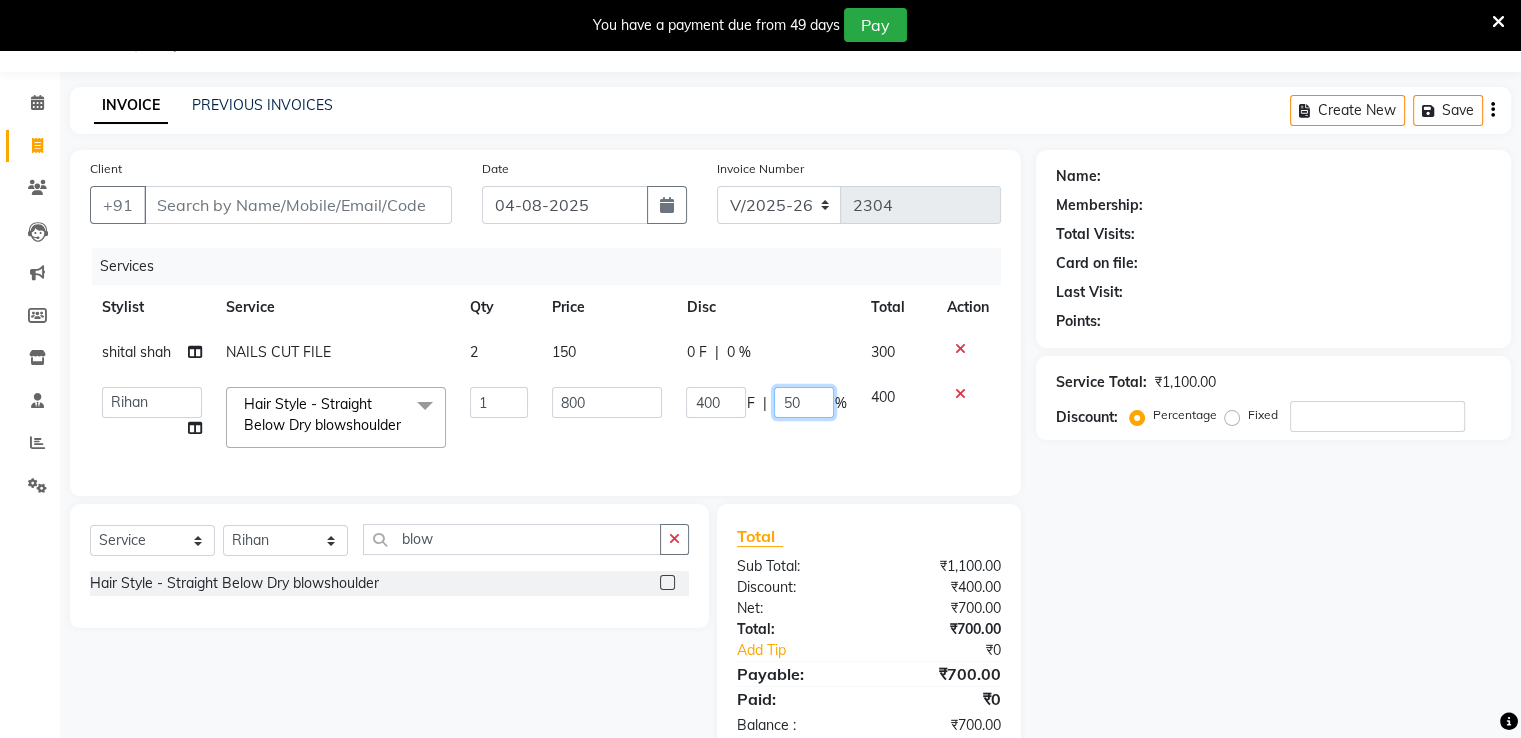 click on "50" 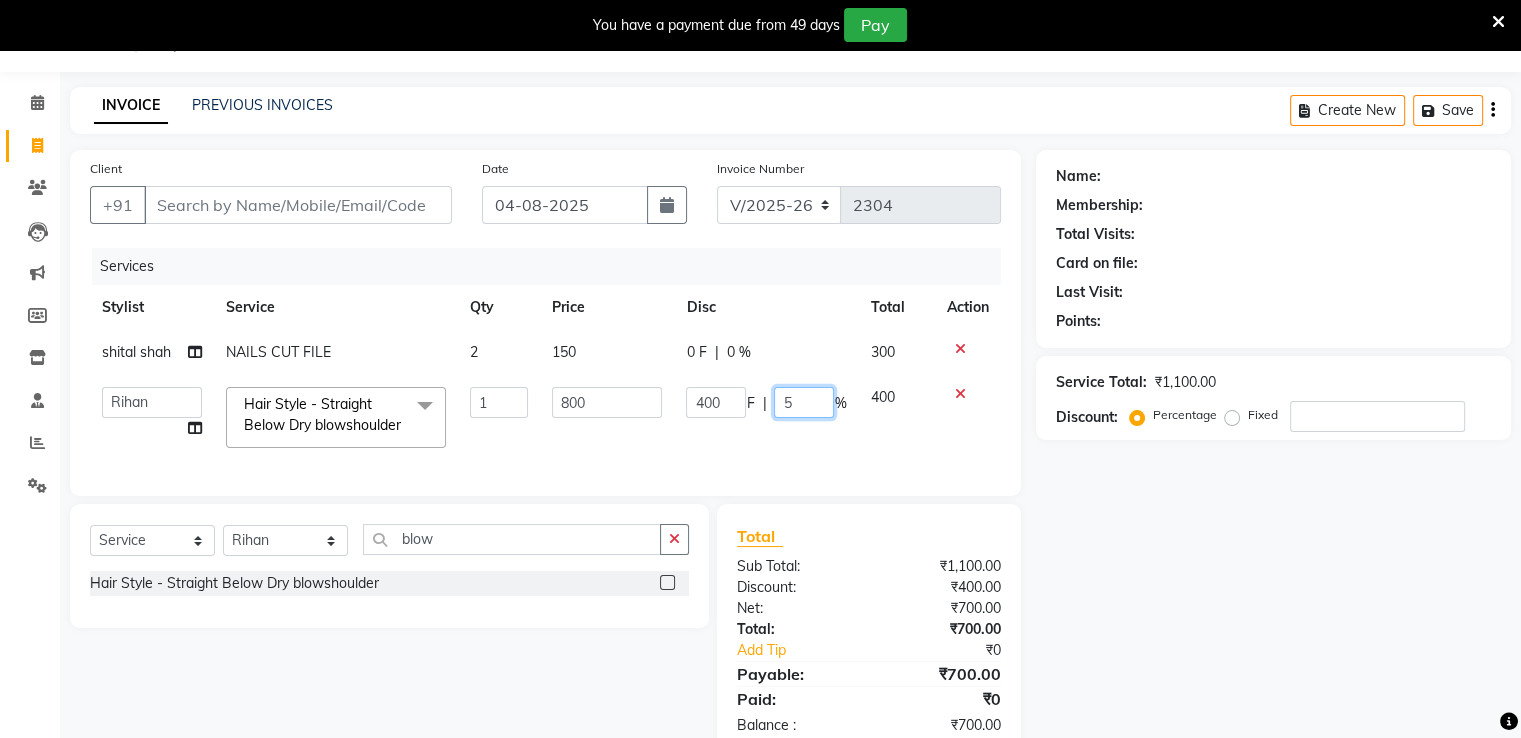 type 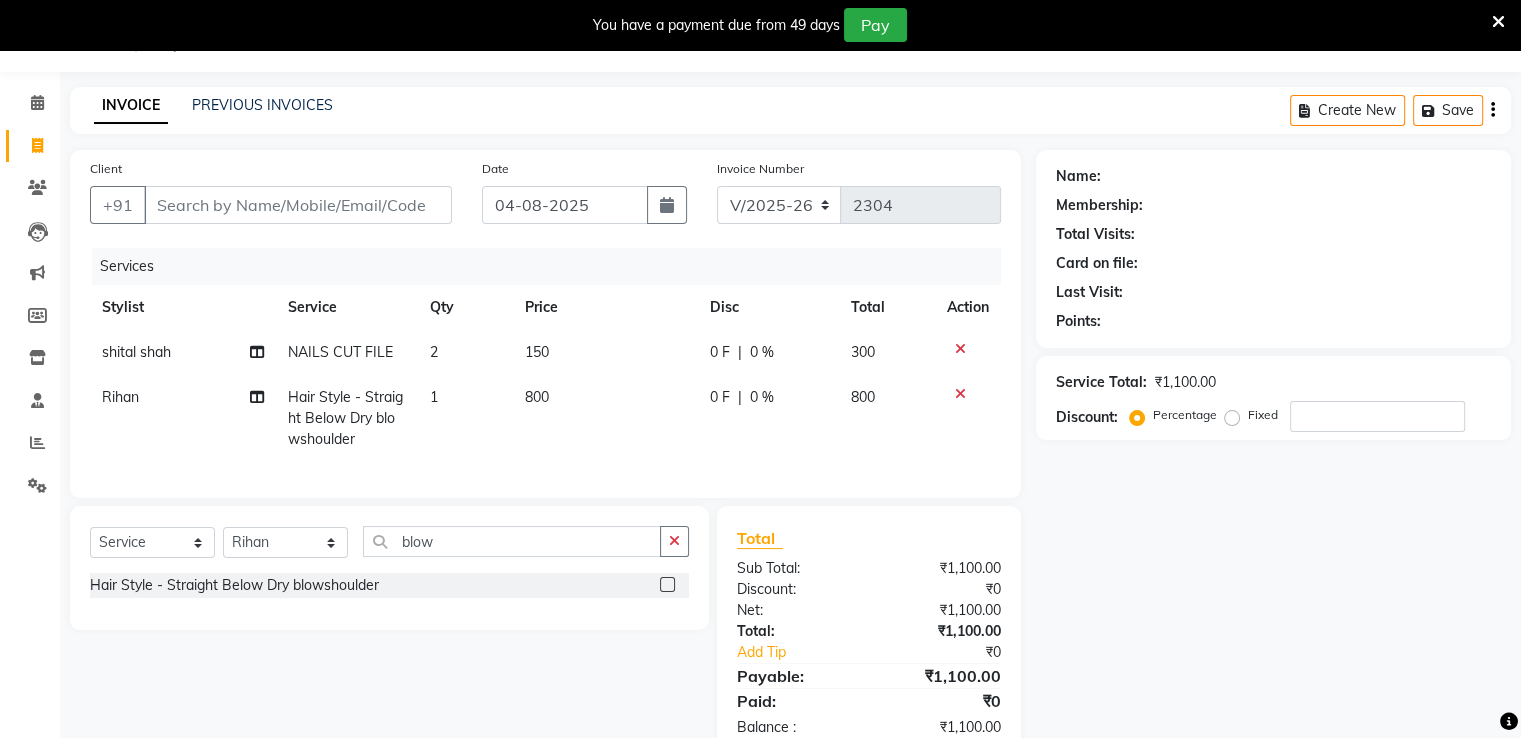 click on "800" 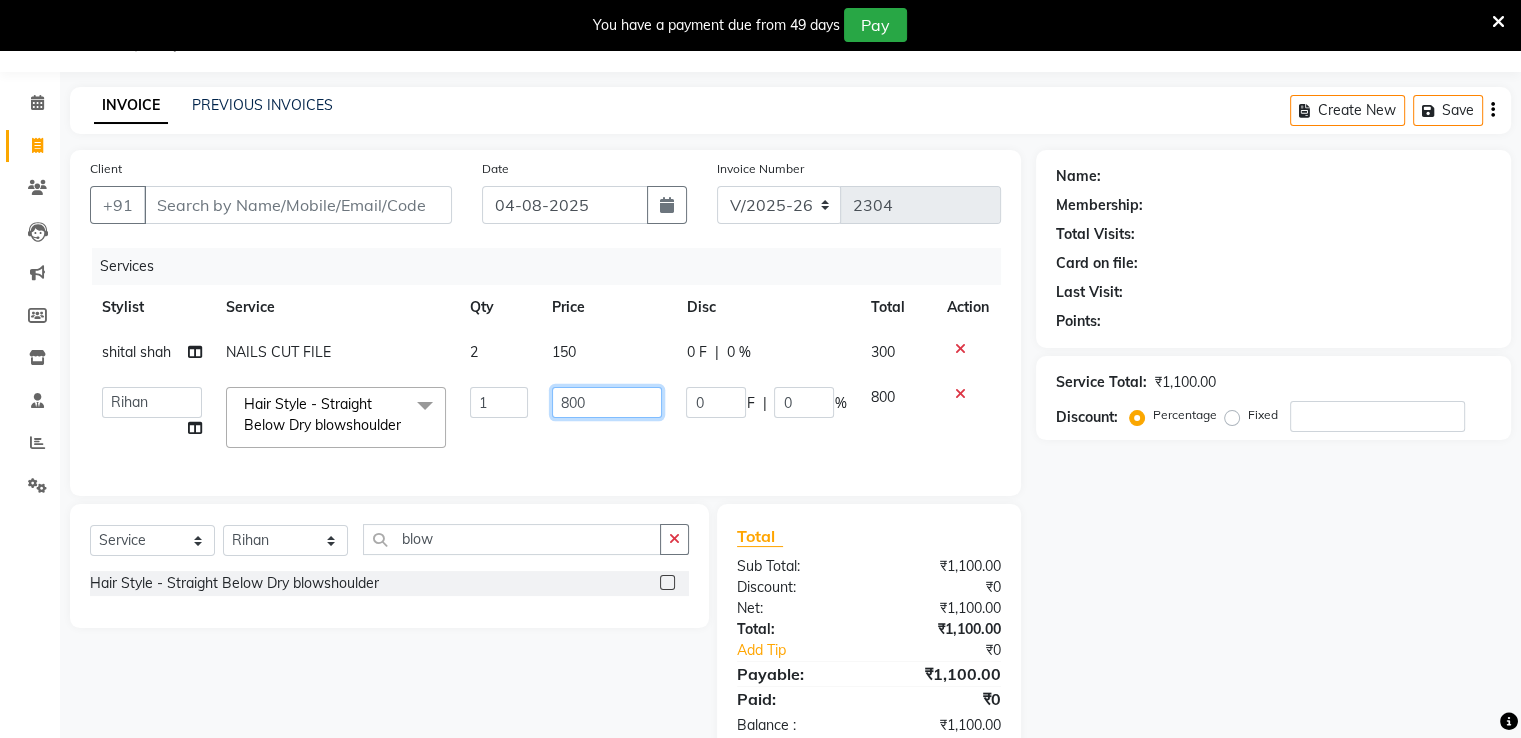 click on "800" 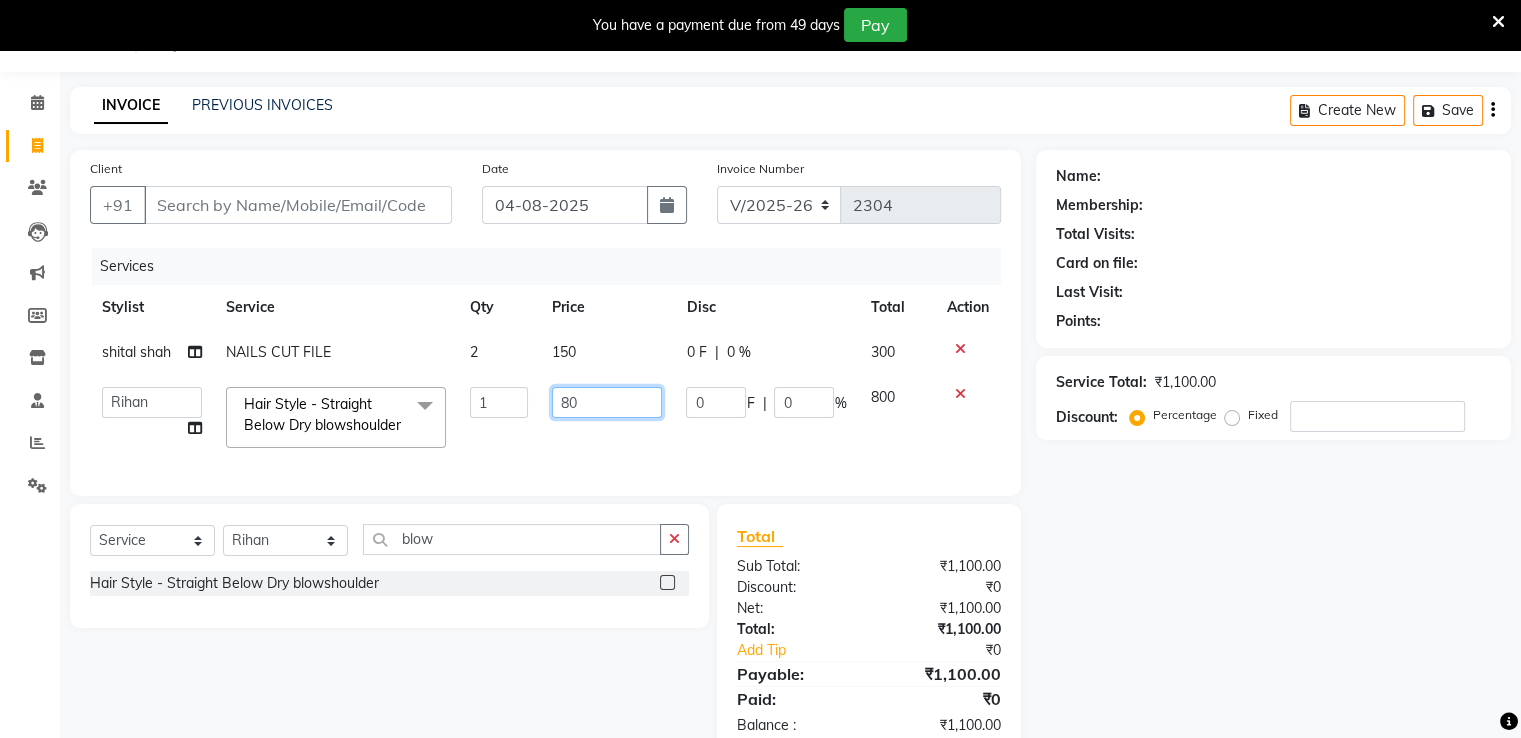 type on "8" 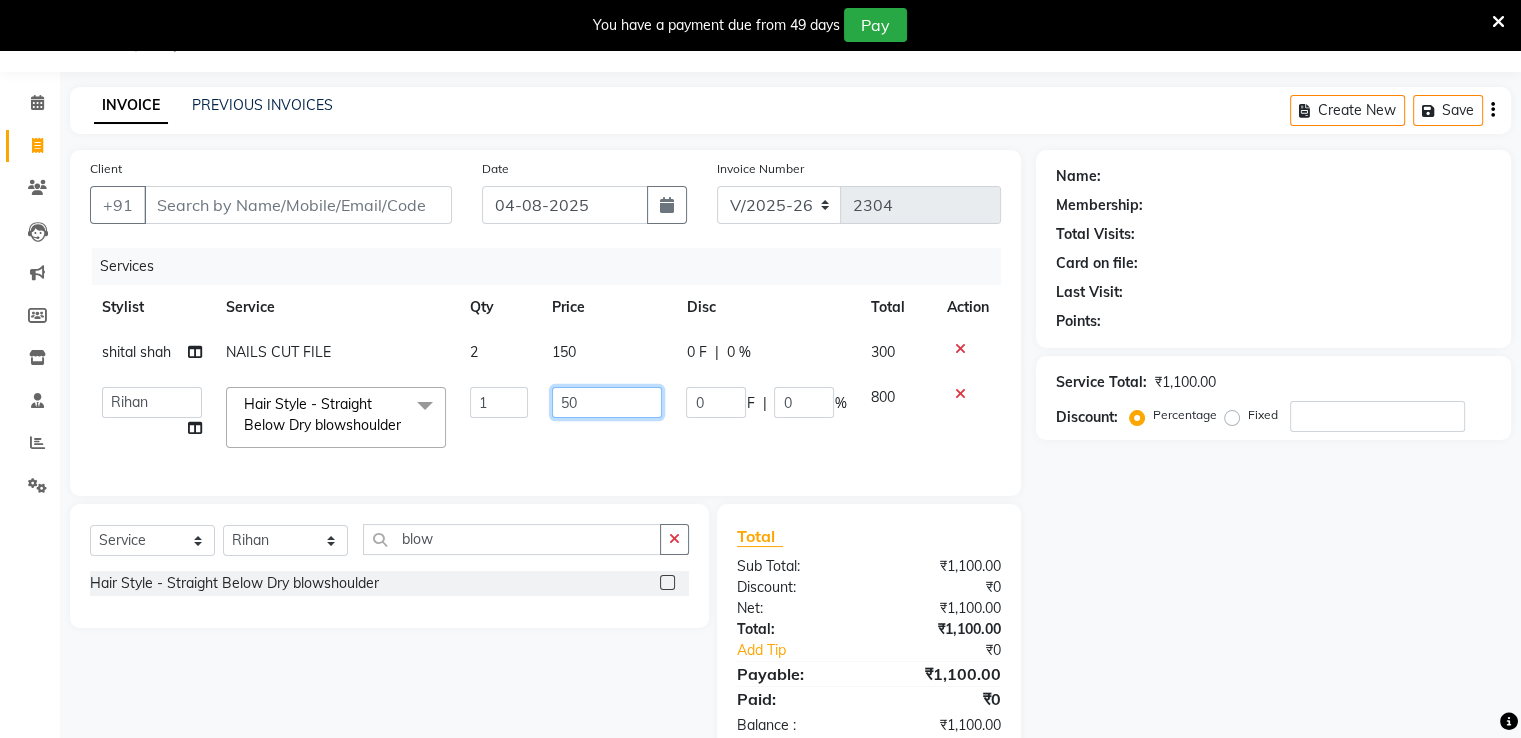 type on "500" 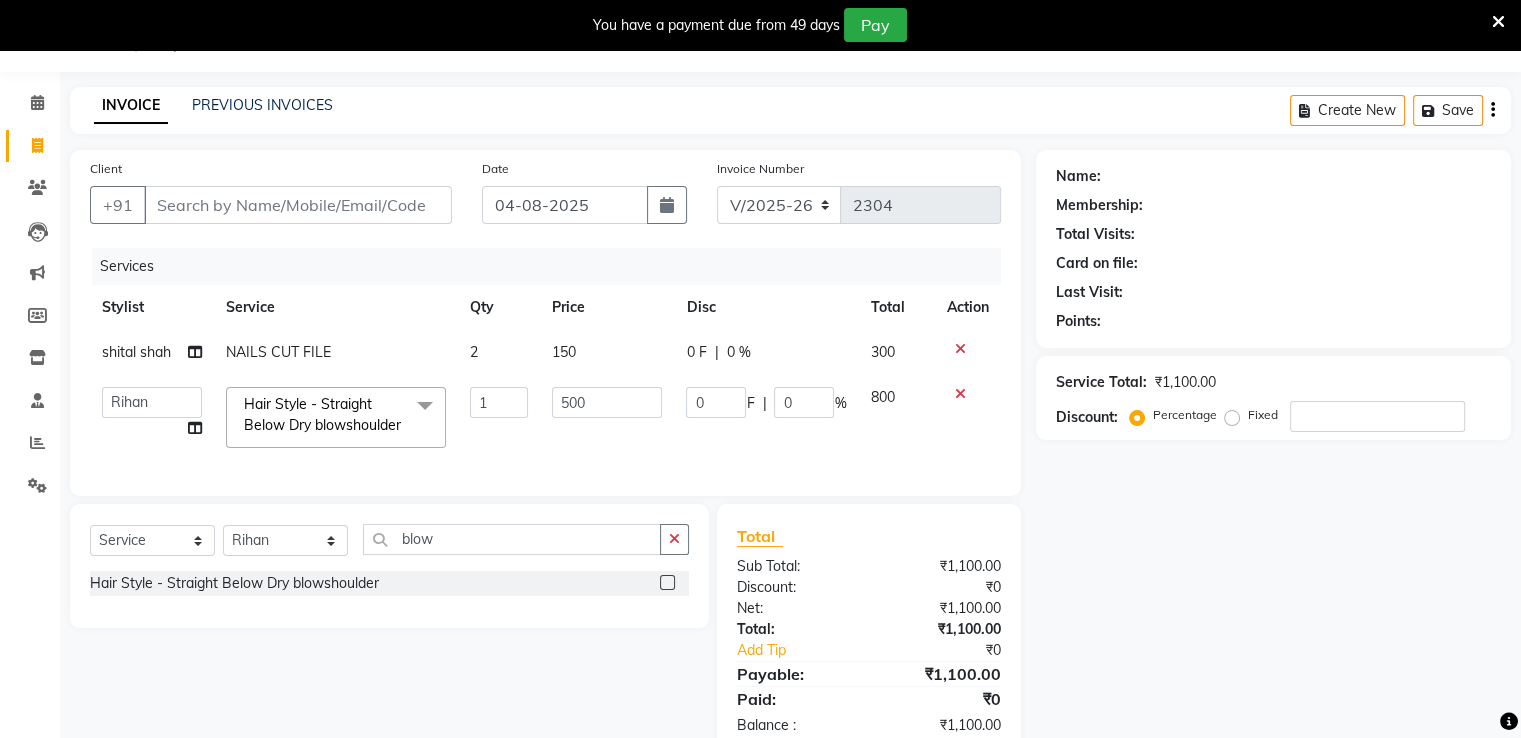 click on "Total Sub Total: ₹1,100.00 Discount: ₹0 Net: ₹1,100.00 Total: ₹1,100.00 Add Tip ₹0 Payable: ₹1,100.00 Paid: ₹0 Balance   : ₹1,100.00" 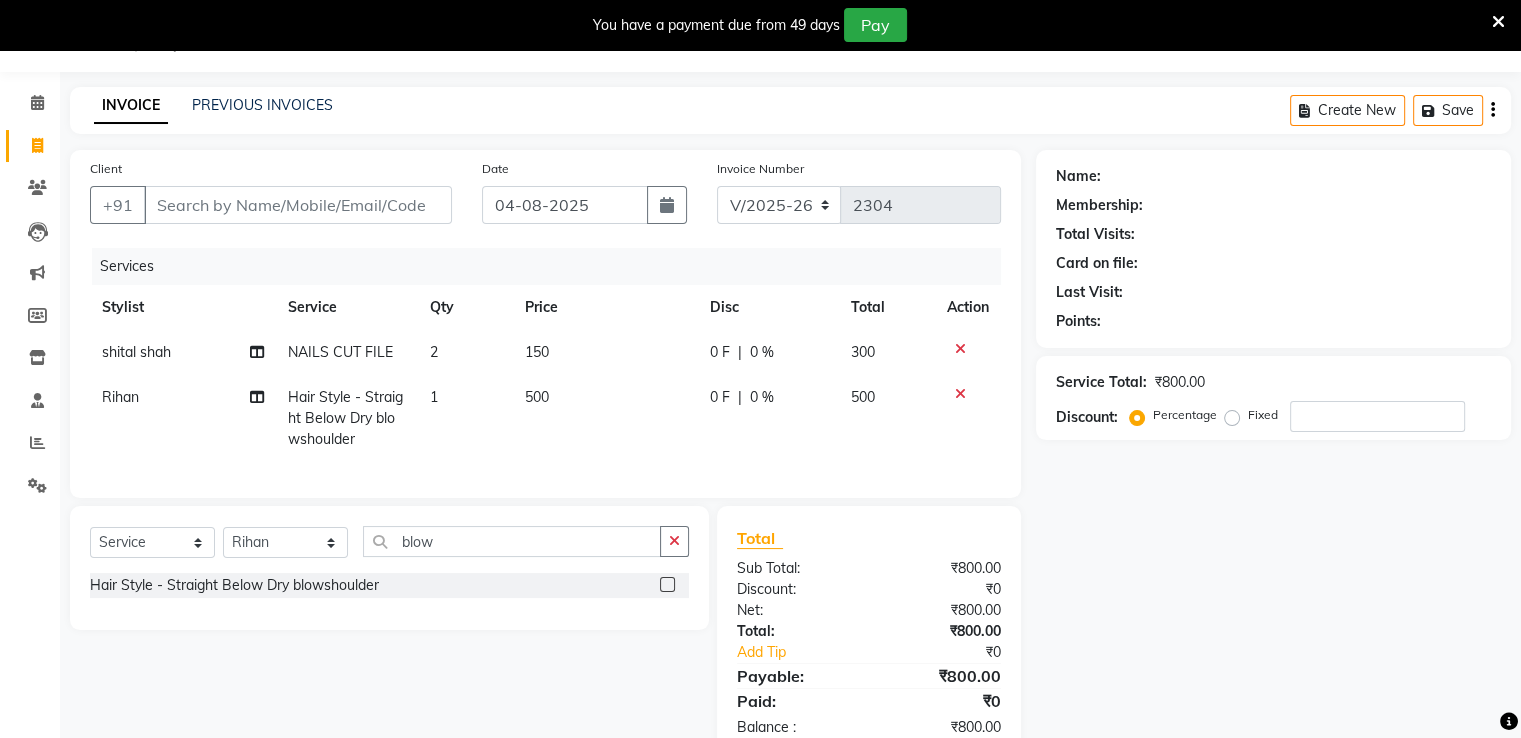 scroll, scrollTop: 116, scrollLeft: 0, axis: vertical 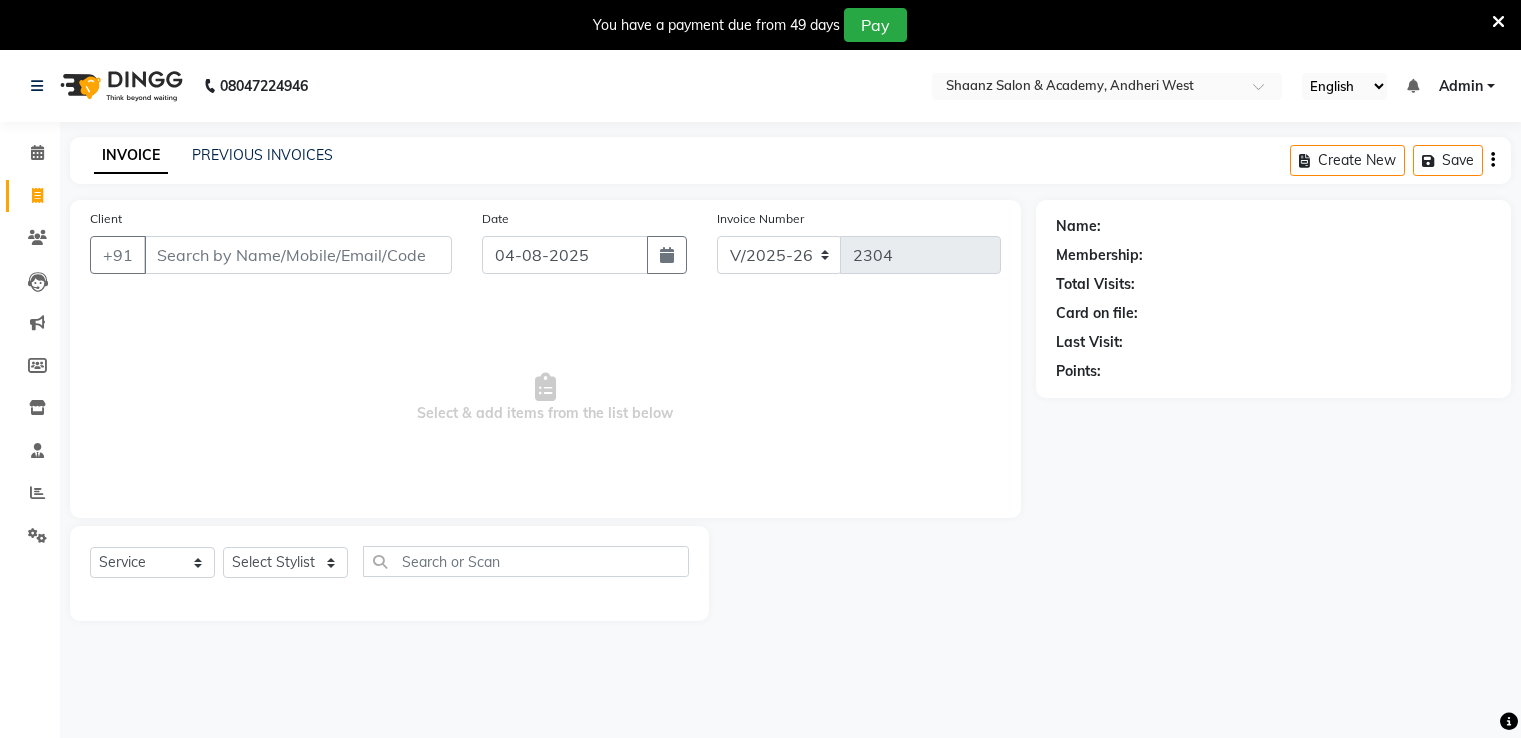 select on "6360" 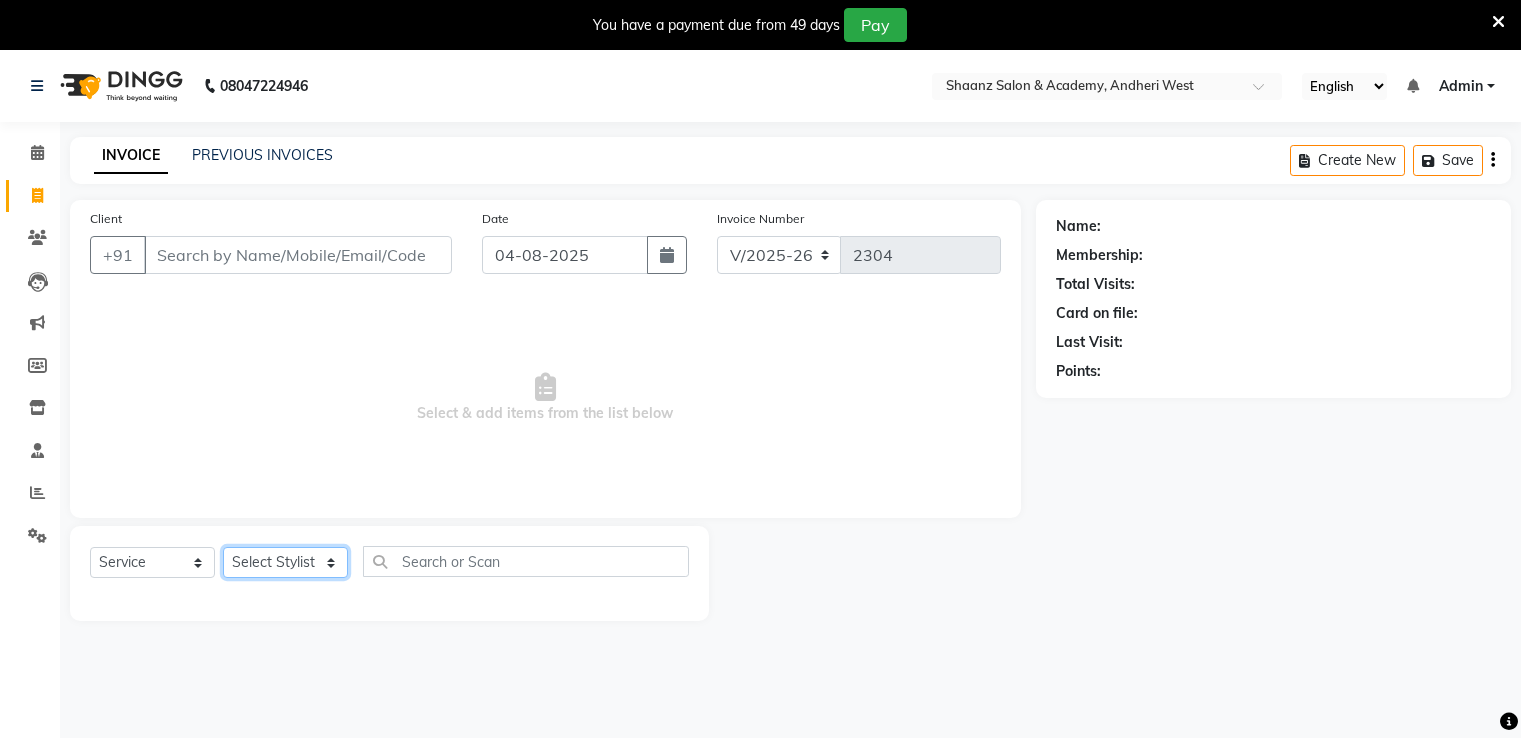 scroll, scrollTop: 0, scrollLeft: 0, axis: both 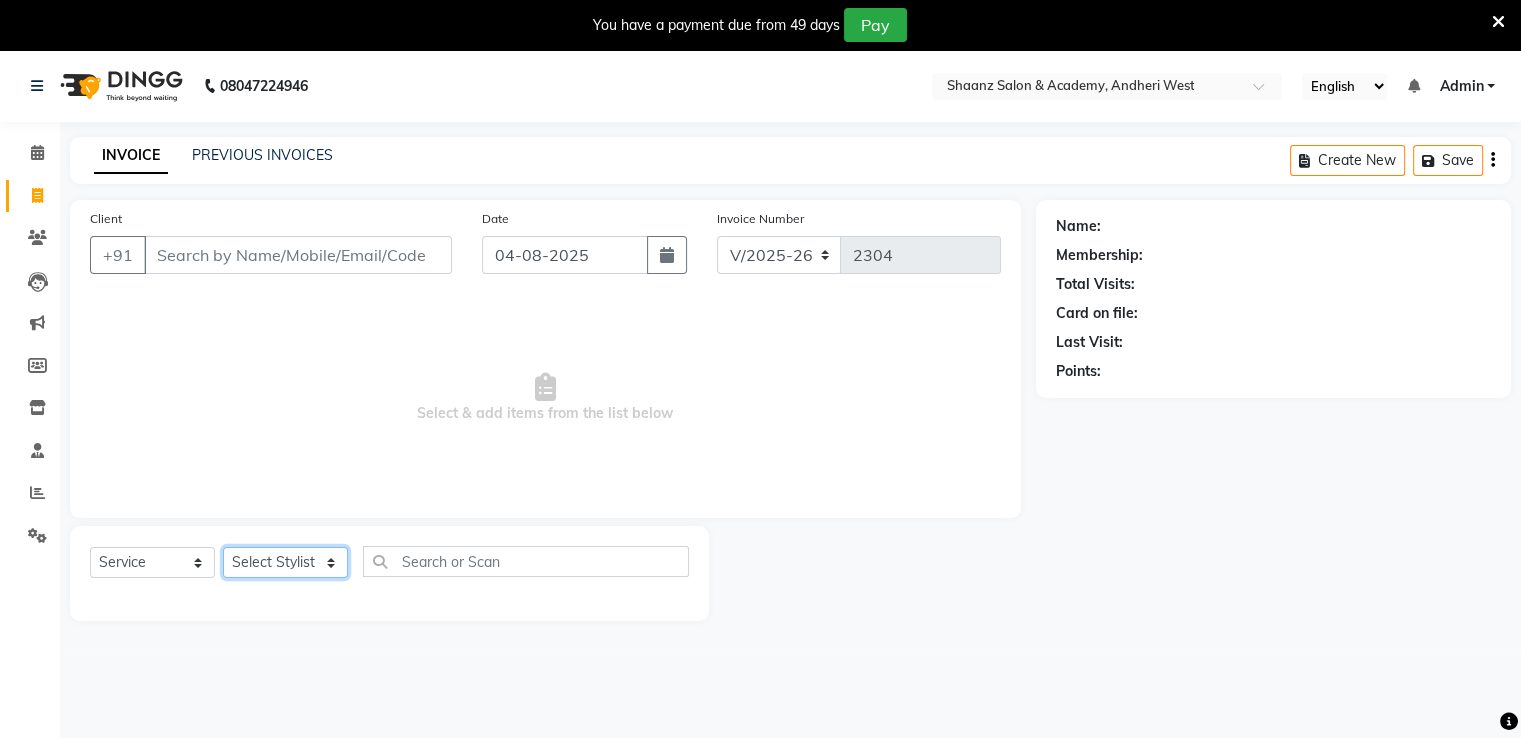 drag, startPoint x: 0, startPoint y: 0, endPoint x: 296, endPoint y: 573, distance: 644.938 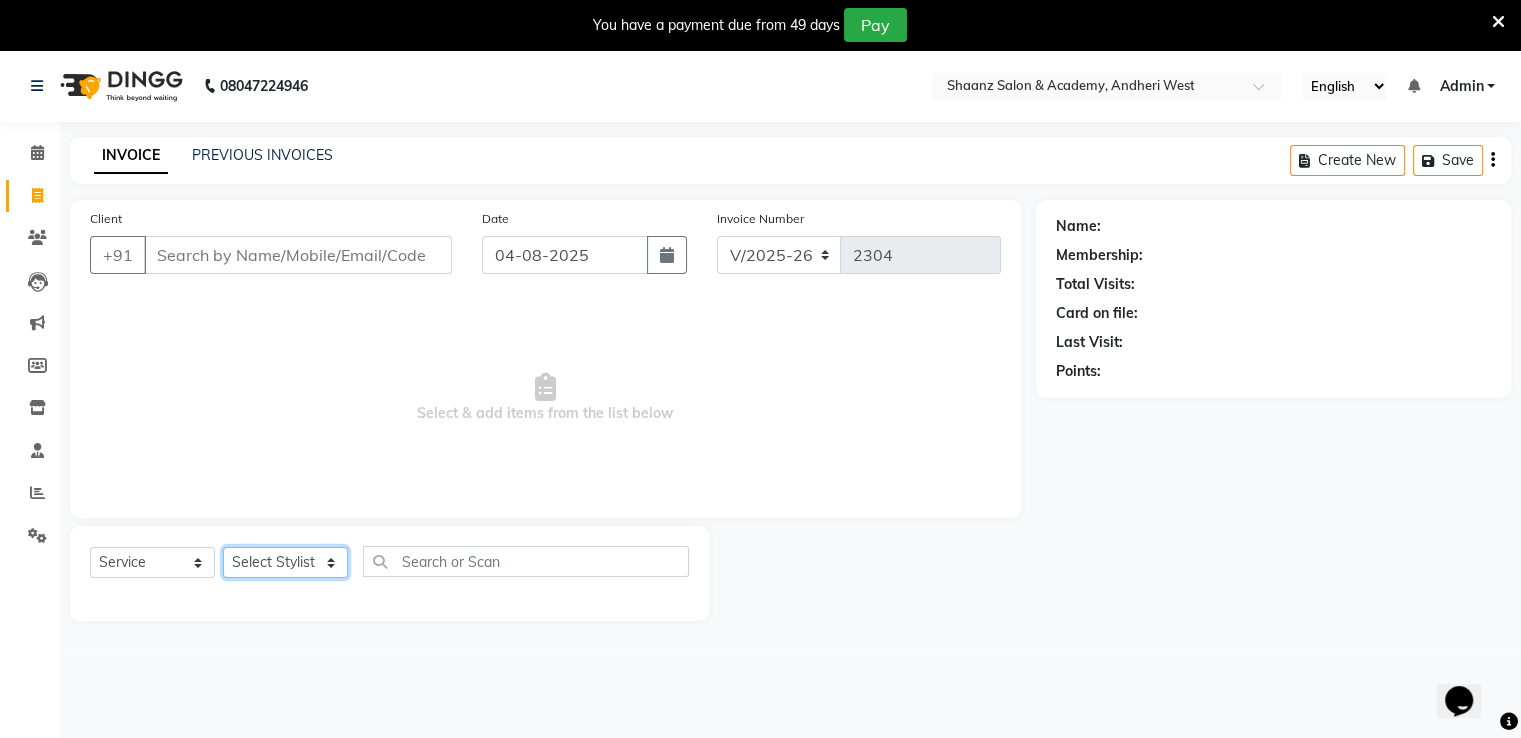 scroll, scrollTop: 0, scrollLeft: 0, axis: both 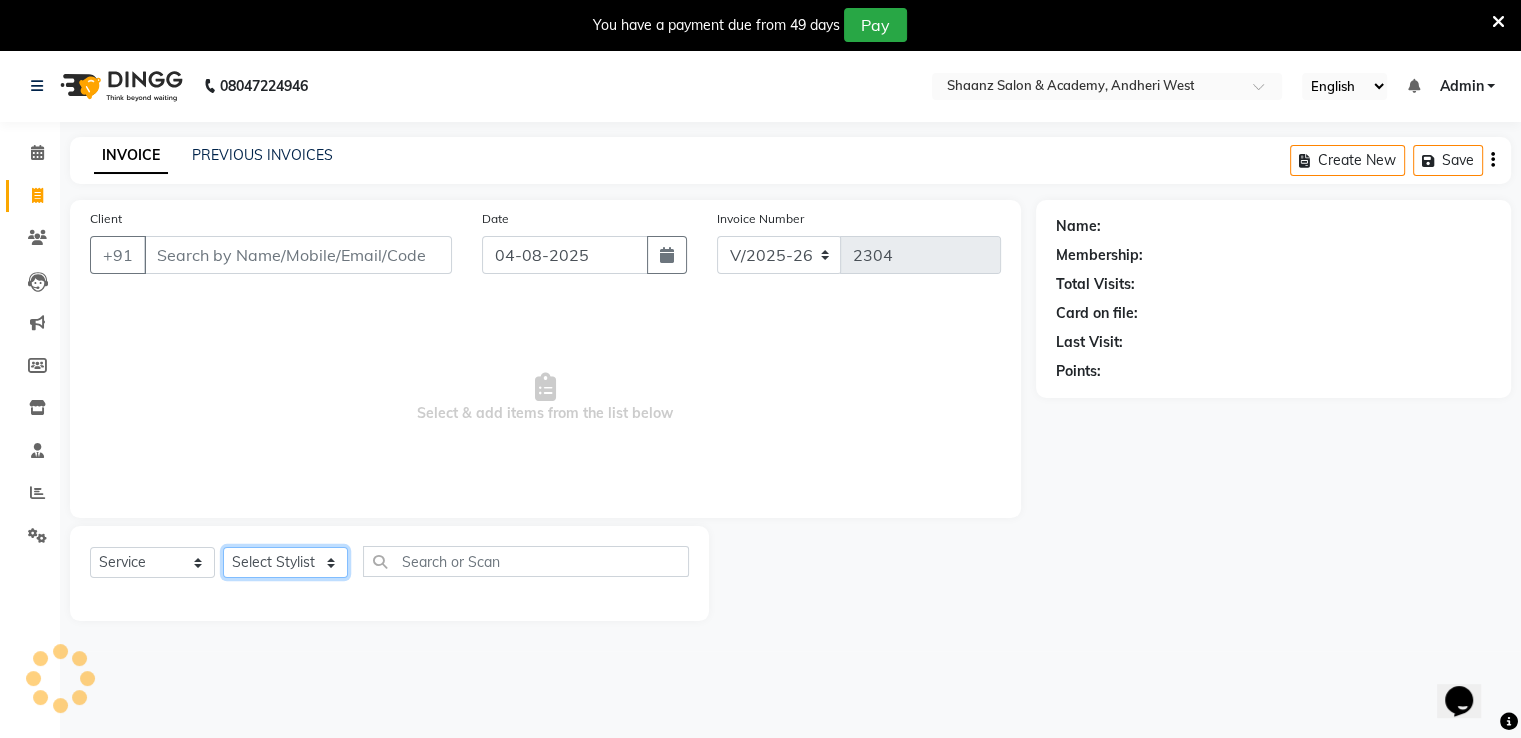 click on "Select Stylist [FIRST] [LAST] [FIRST] [LAST] [FIRST] [LAST] [FIRST] [LAST] [FIRST] [LAST] [FIRST] [LAST] [FIRST] [LAST] [FIRST] [LAST] [FIRST] [LAST] [FIRST] [LAST] [FIRST] [LAST] [FIRST] [LAST] [FIRST] [LAST] [FIRST] [LAST] [FIRST] [LAST] [FIRST] [LAST] [FIRST] [LAST] [FIRST] [LAST] [FIRST] [LAST] [FIRST] [LAST]" 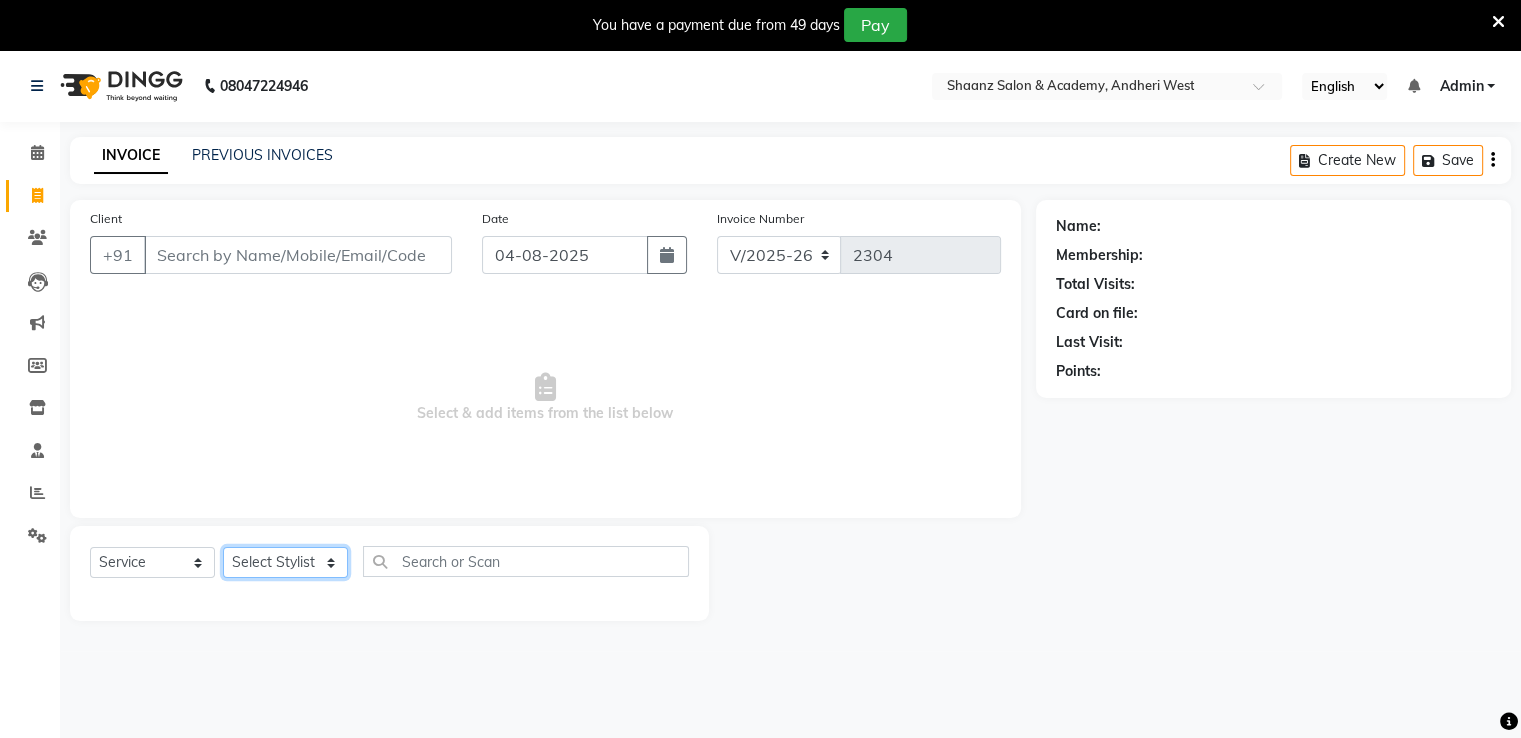 click on "Select Stylist [FIRST] [LAST] [FIRST] [LAST] [FIRST] [LAST] [FIRST] [LAST] [FIRST] [LAST] [FIRST] [LAST] [FIRST] [LAST] [FIRST] [LAST] [FIRST] [LAST] [FIRST] [LAST] [FIRST] [LAST] [FIRST] [LAST] [FIRST] [LAST] [FIRST] [LAST] [FIRST] [LAST] [FIRST] [LAST] [FIRST] [LAST] [FIRST] [LAST] [FIRST] [LAST] [FIRST] [LAST]" 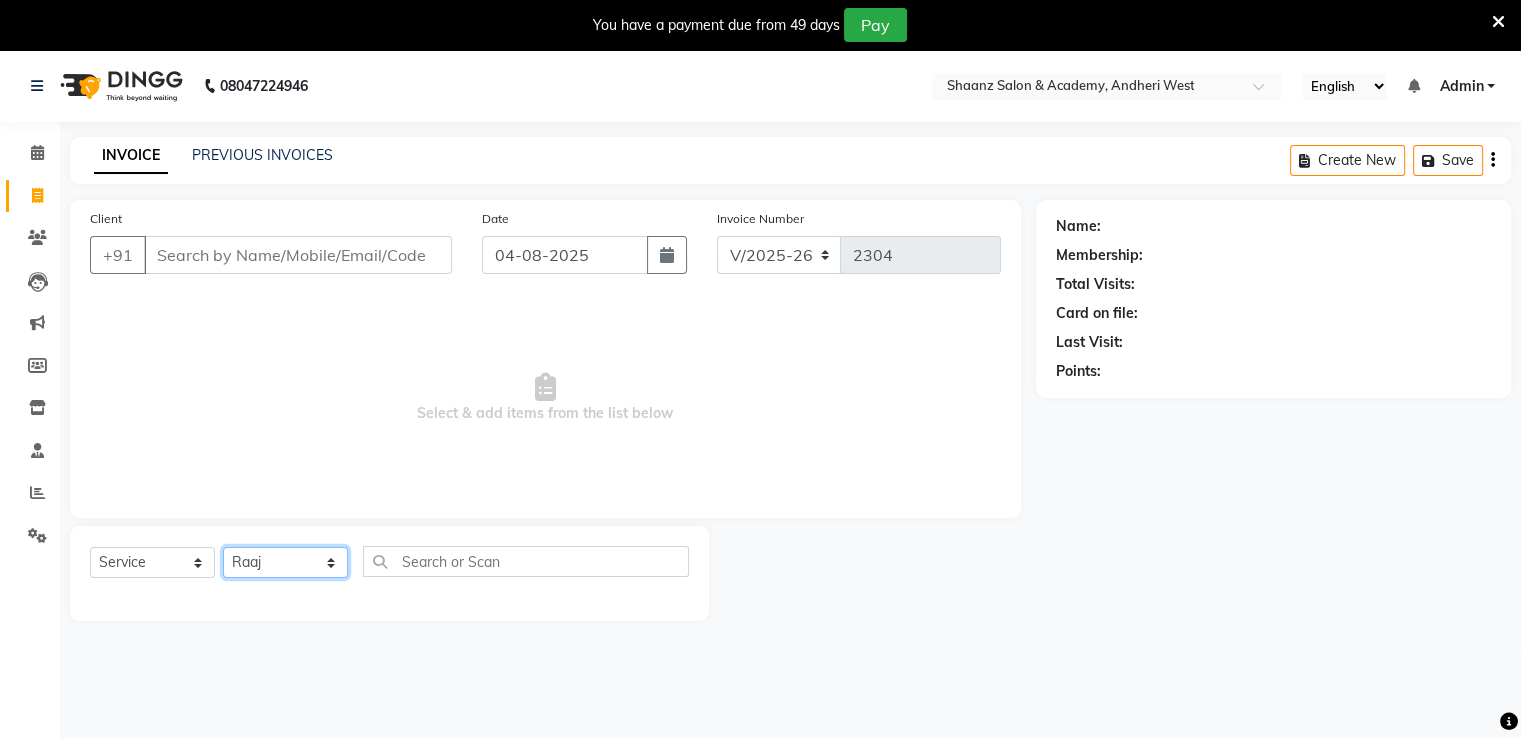 click on "Select Stylist [FIRST] [LAST] [FIRST] [LAST] [FIRST] [LAST] [FIRST] [LAST] [FIRST] [LAST] [FIRST] [LAST] [FIRST] [LAST] [FIRST] [LAST] [FIRST] [LAST] [FIRST] [LAST] [FIRST] [LAST] [FIRST] [LAST] [FIRST] [LAST] [FIRST] [LAST] [FIRST] [LAST] [FIRST] [LAST] [FIRST] [LAST] [FIRST] [LAST] [FIRST] [LAST] [FIRST] [LAST]" 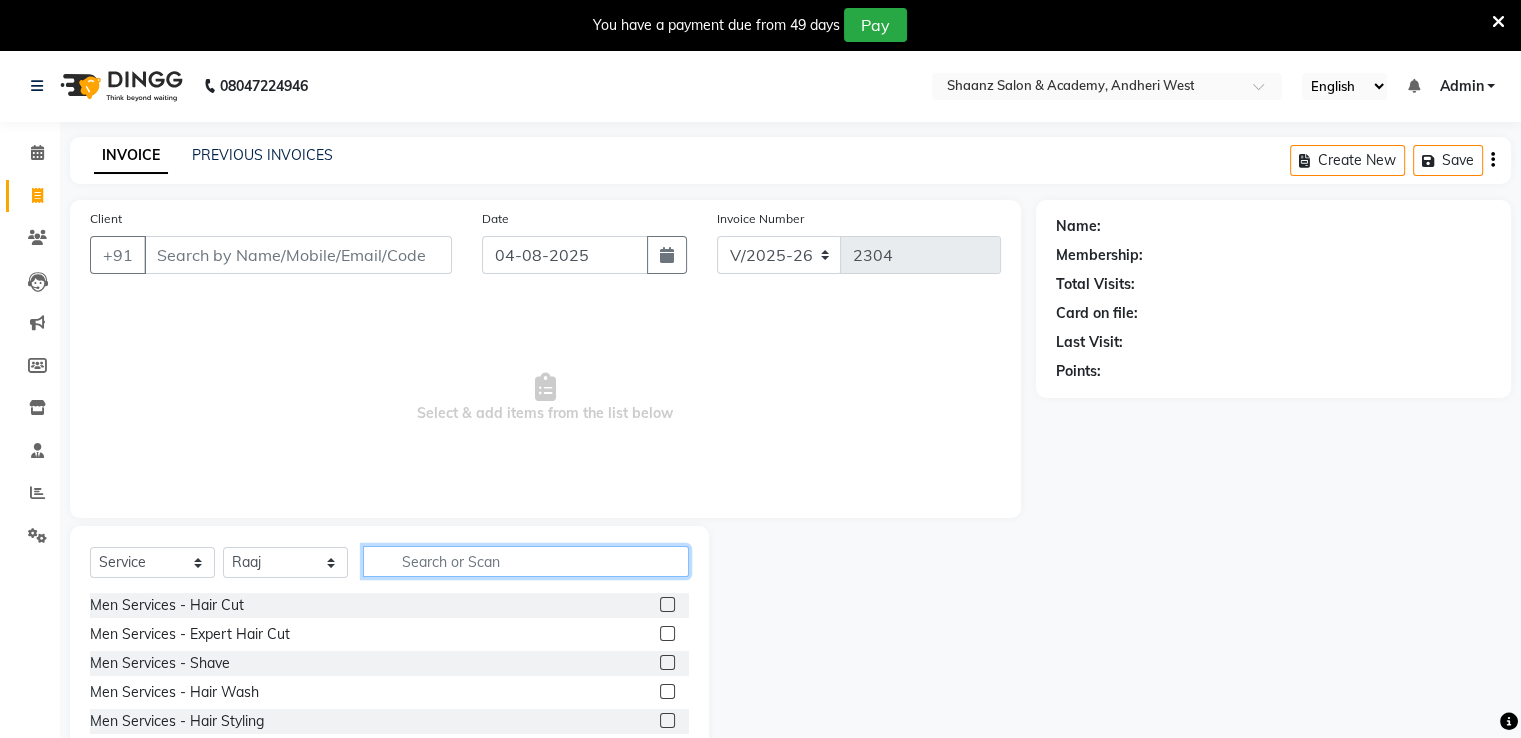 click 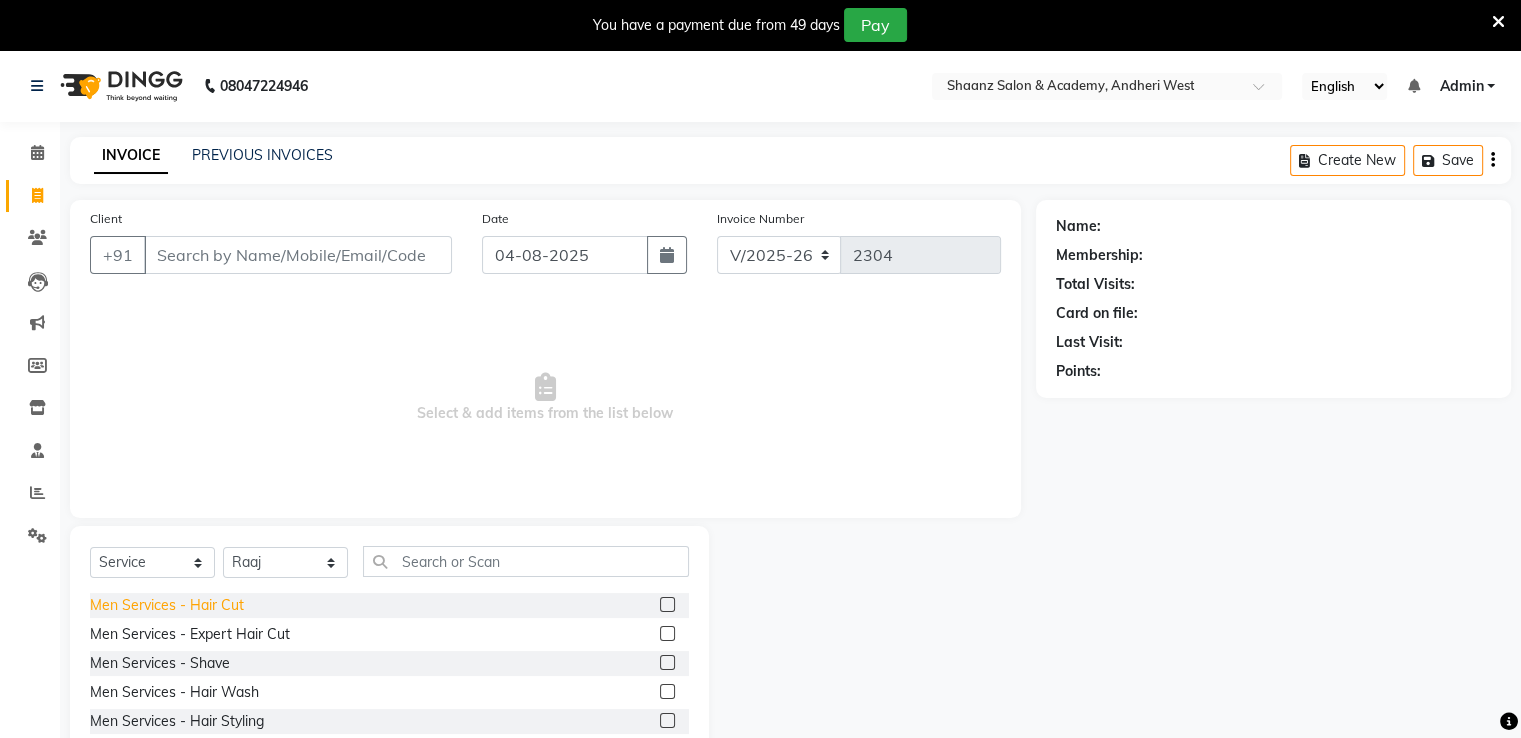 click on "Men Services  - Hair Cut" 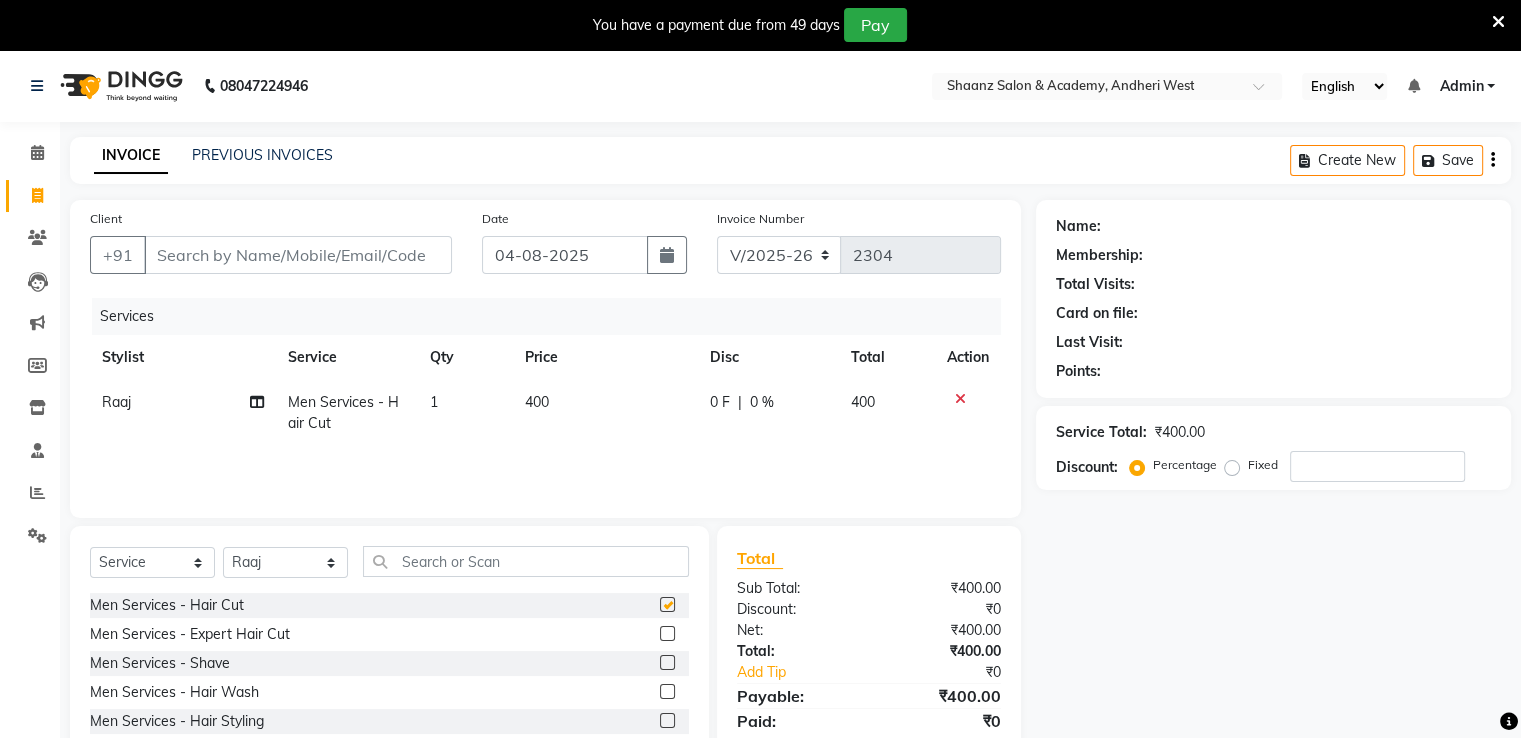 checkbox on "false" 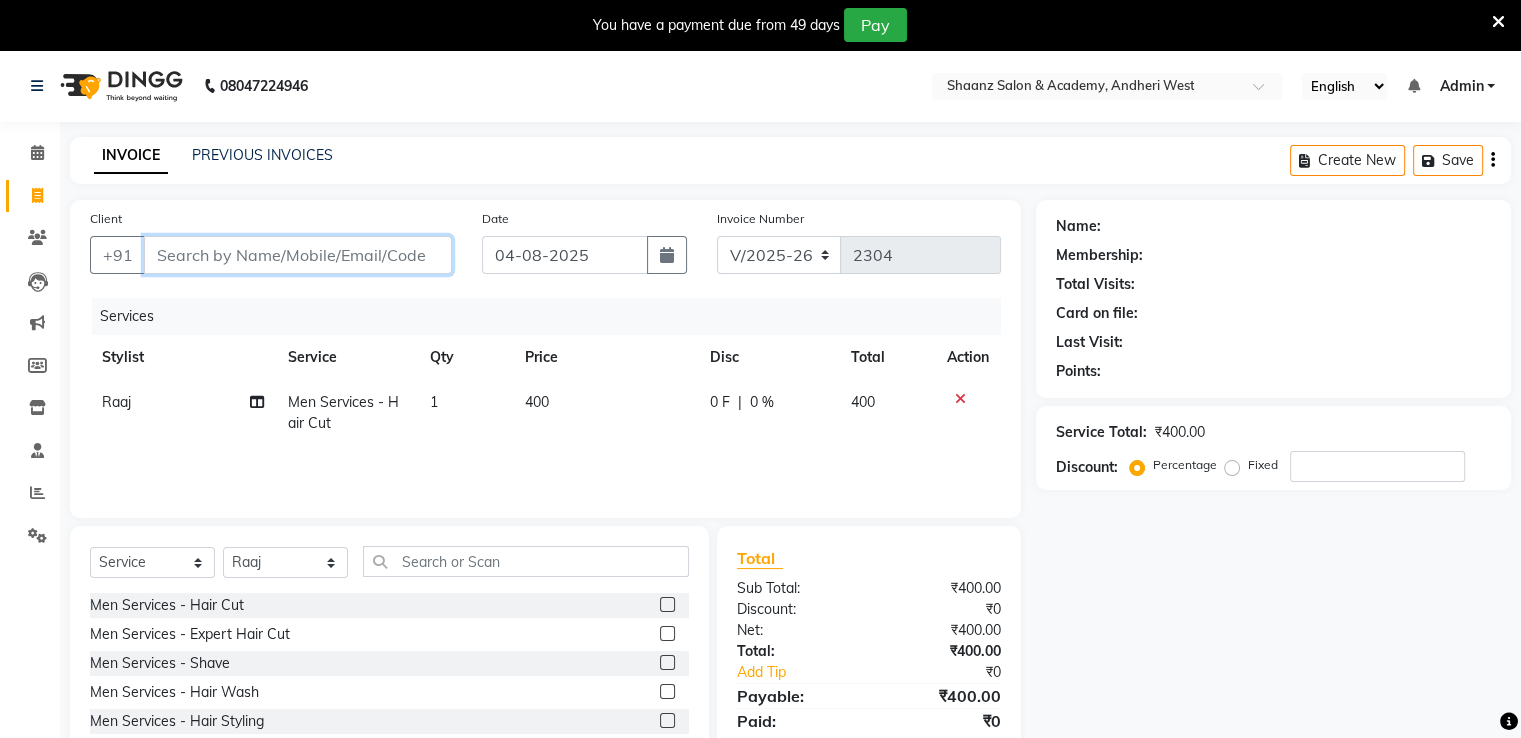 click on "Client" at bounding box center (298, 255) 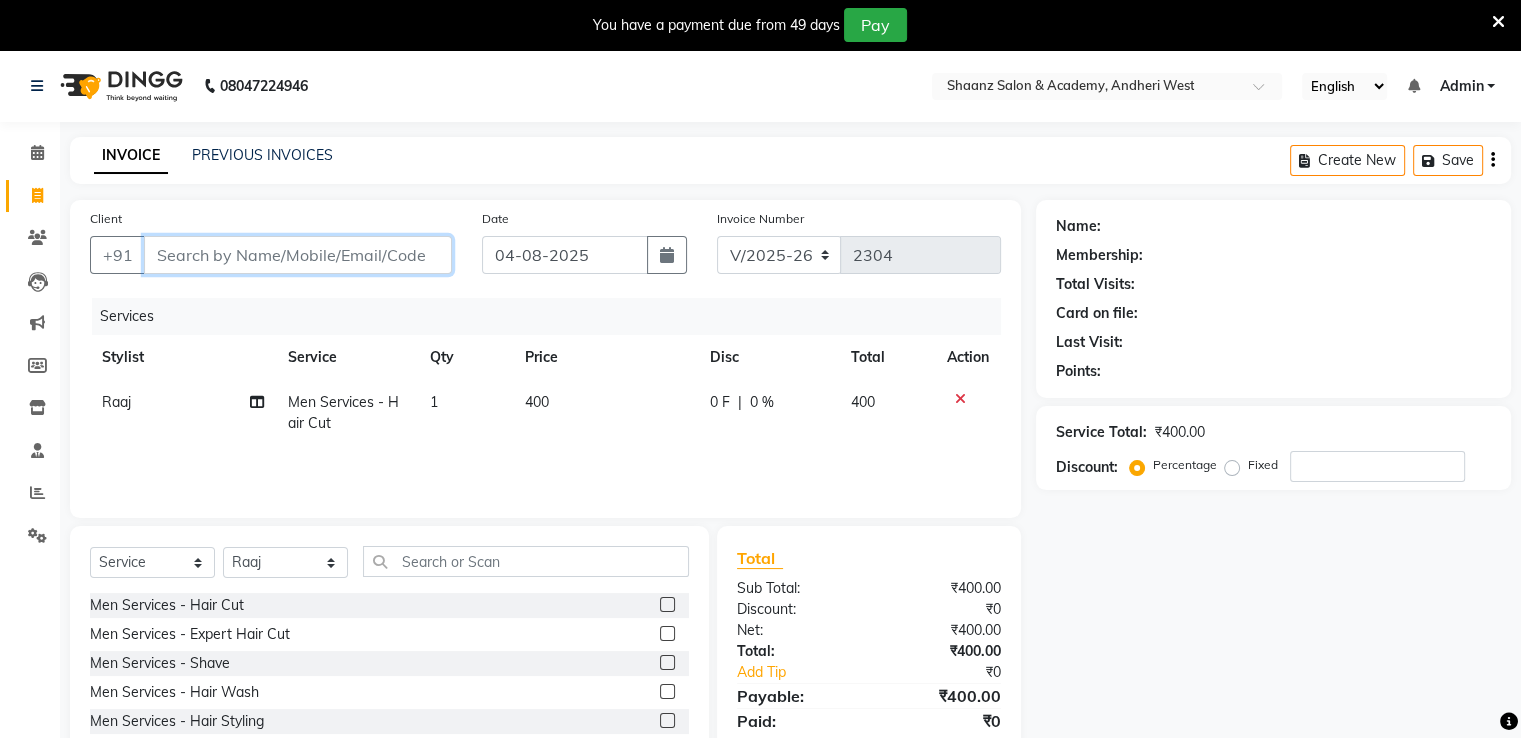 click on "Client" at bounding box center (298, 255) 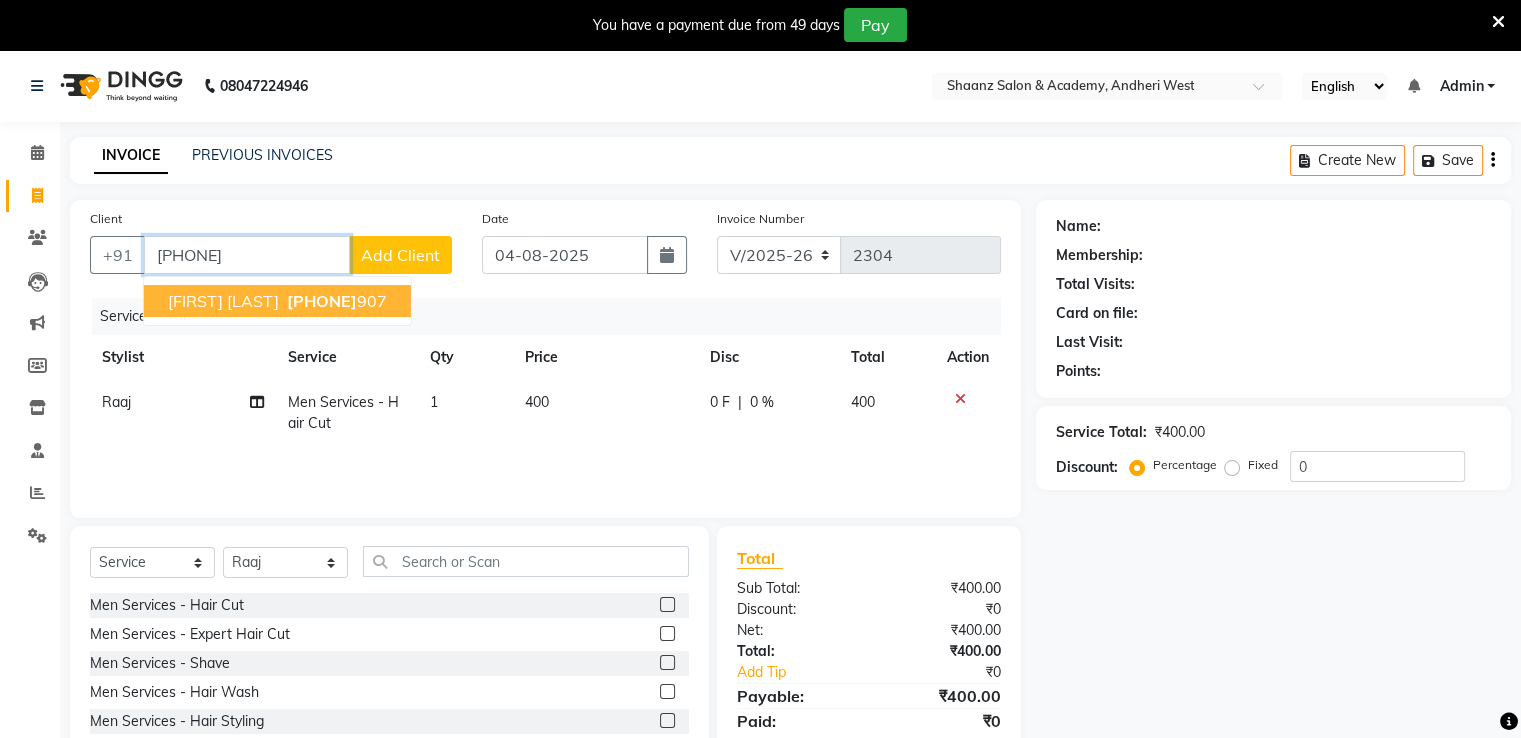click on "[FIRST] [LAST]" at bounding box center [223, 301] 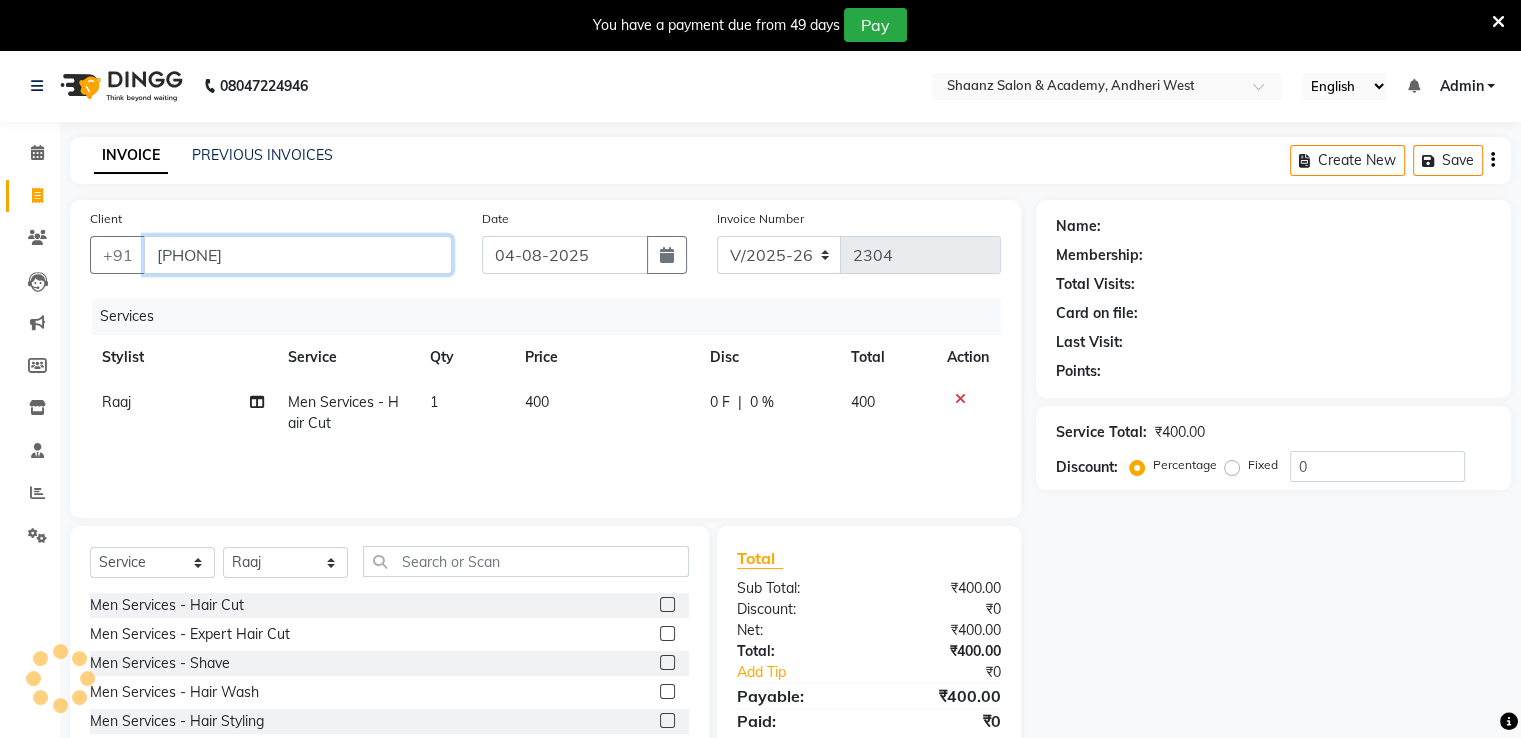 type on "[PHONE]" 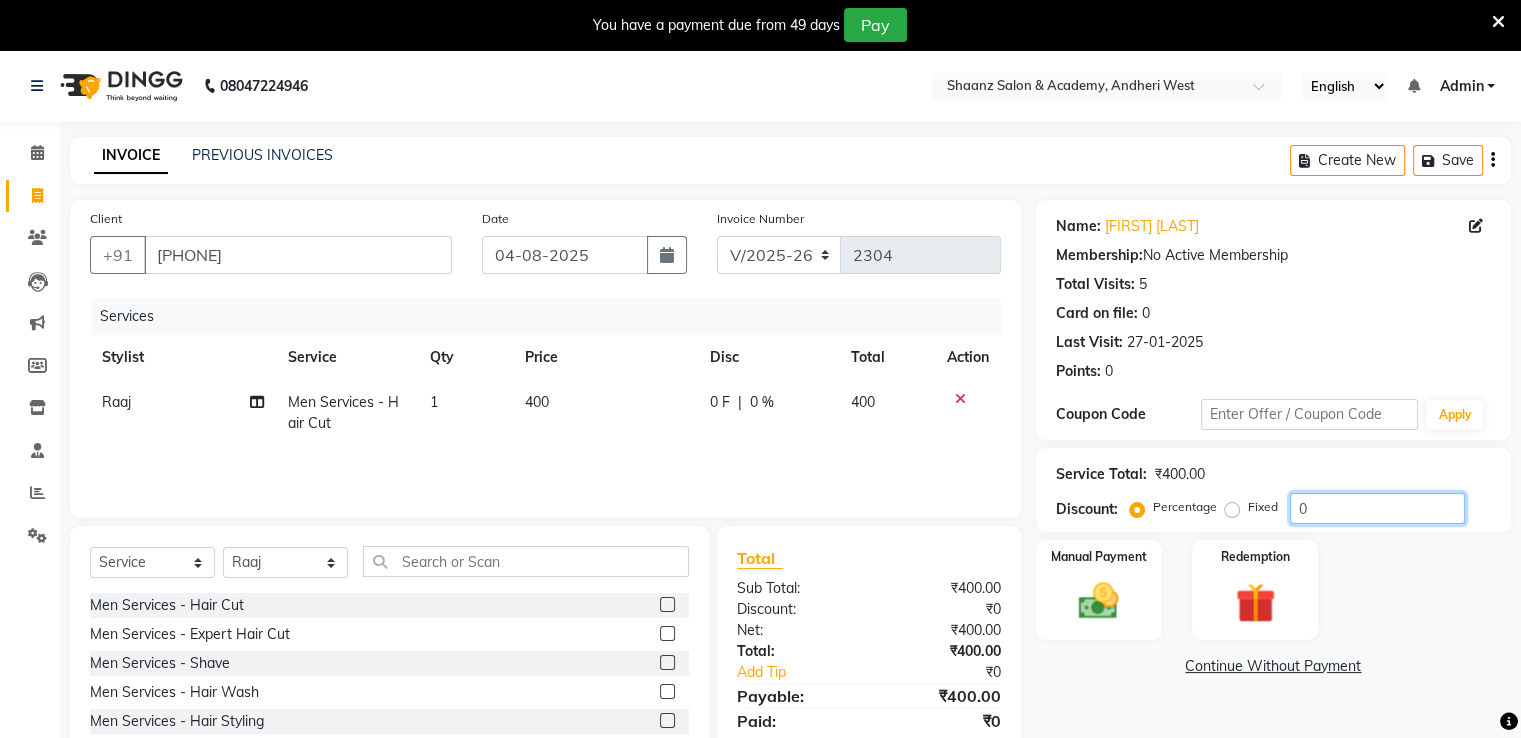 click on "0" 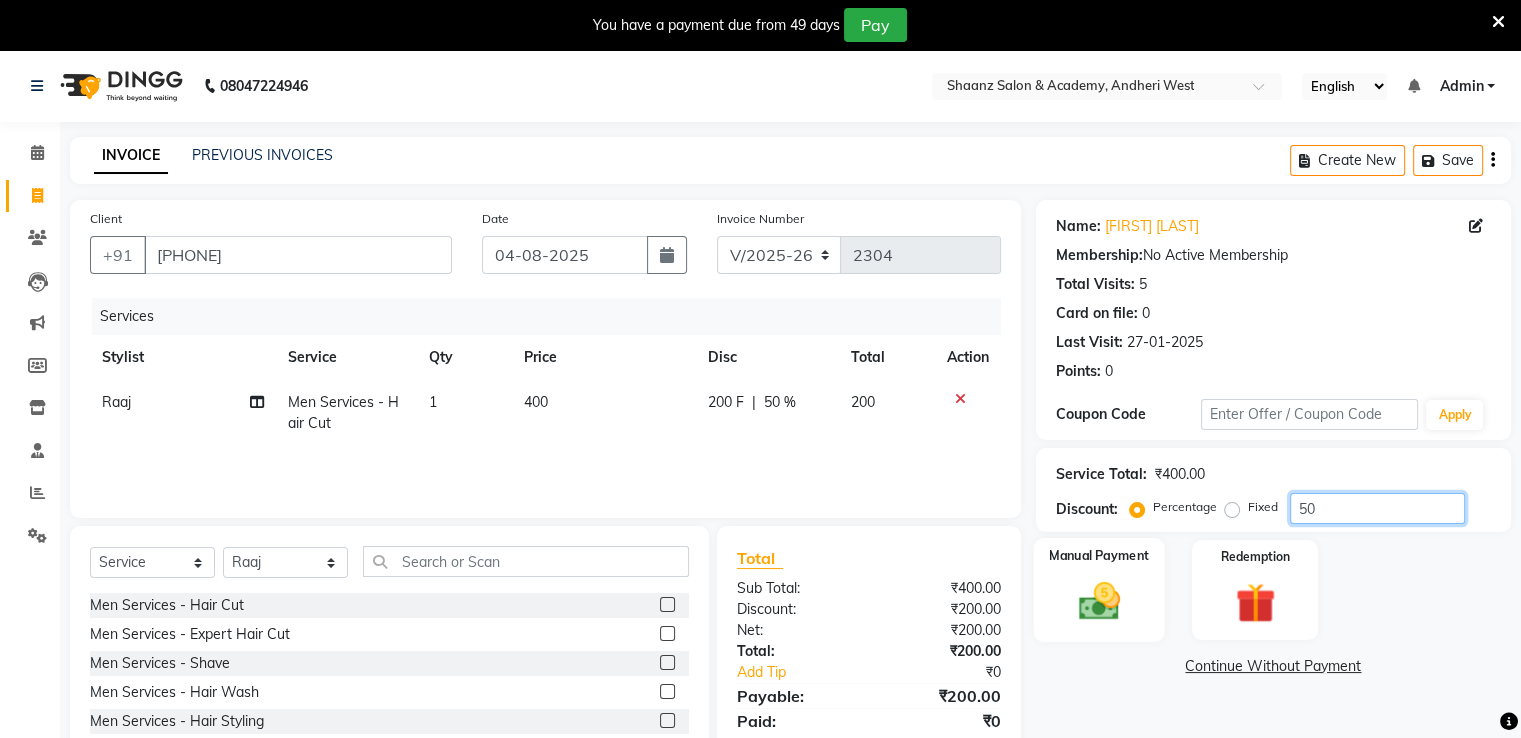 type on "50" 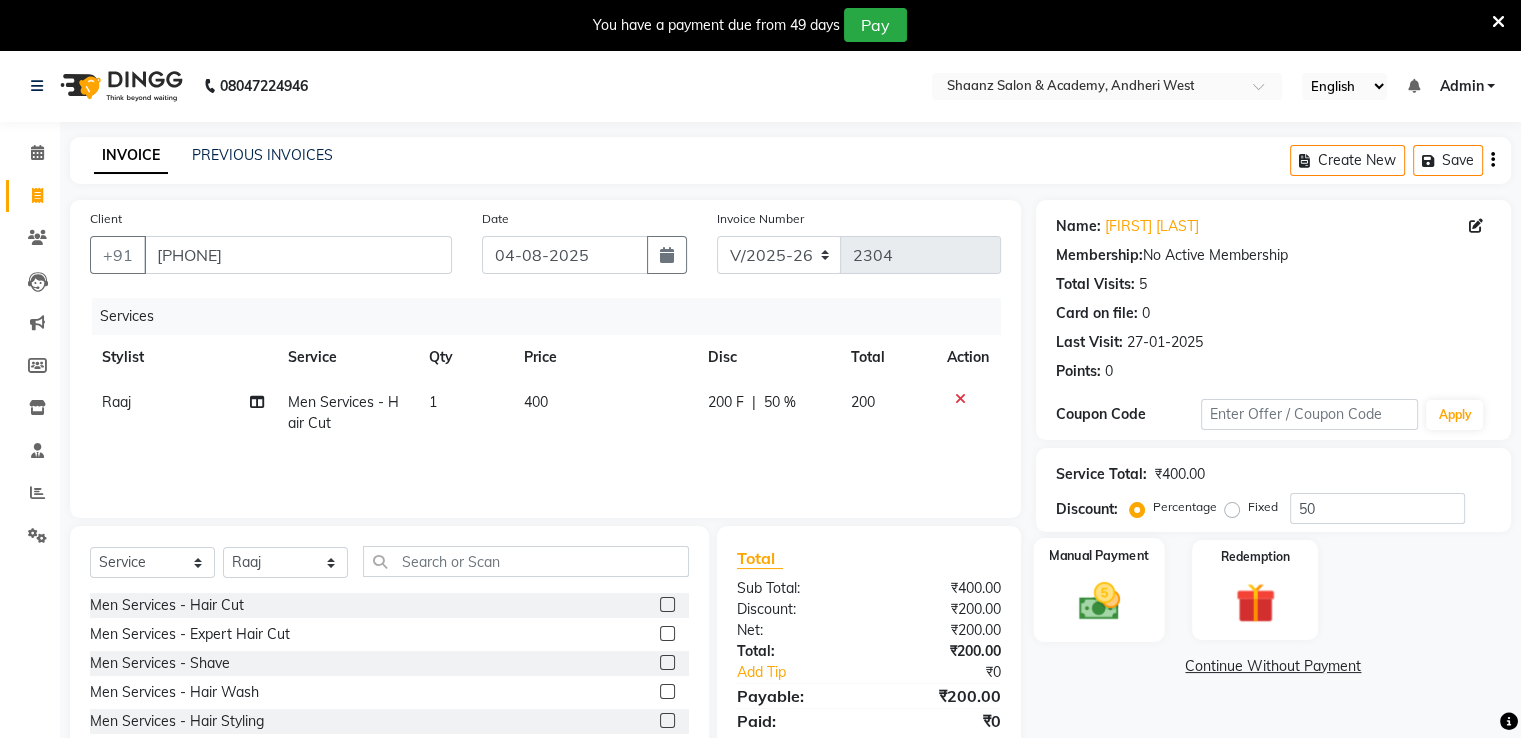 click on "Manual Payment" 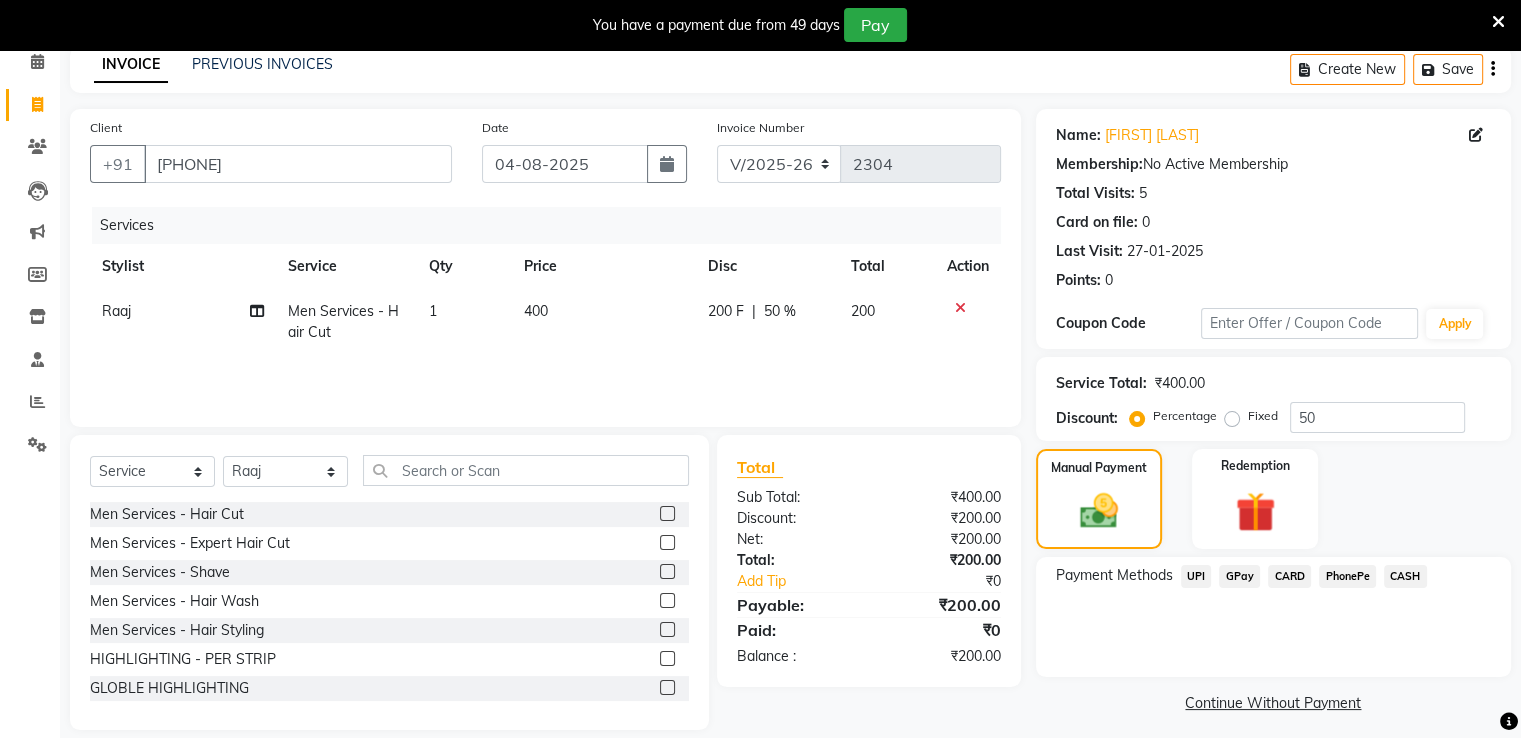 scroll, scrollTop: 114, scrollLeft: 0, axis: vertical 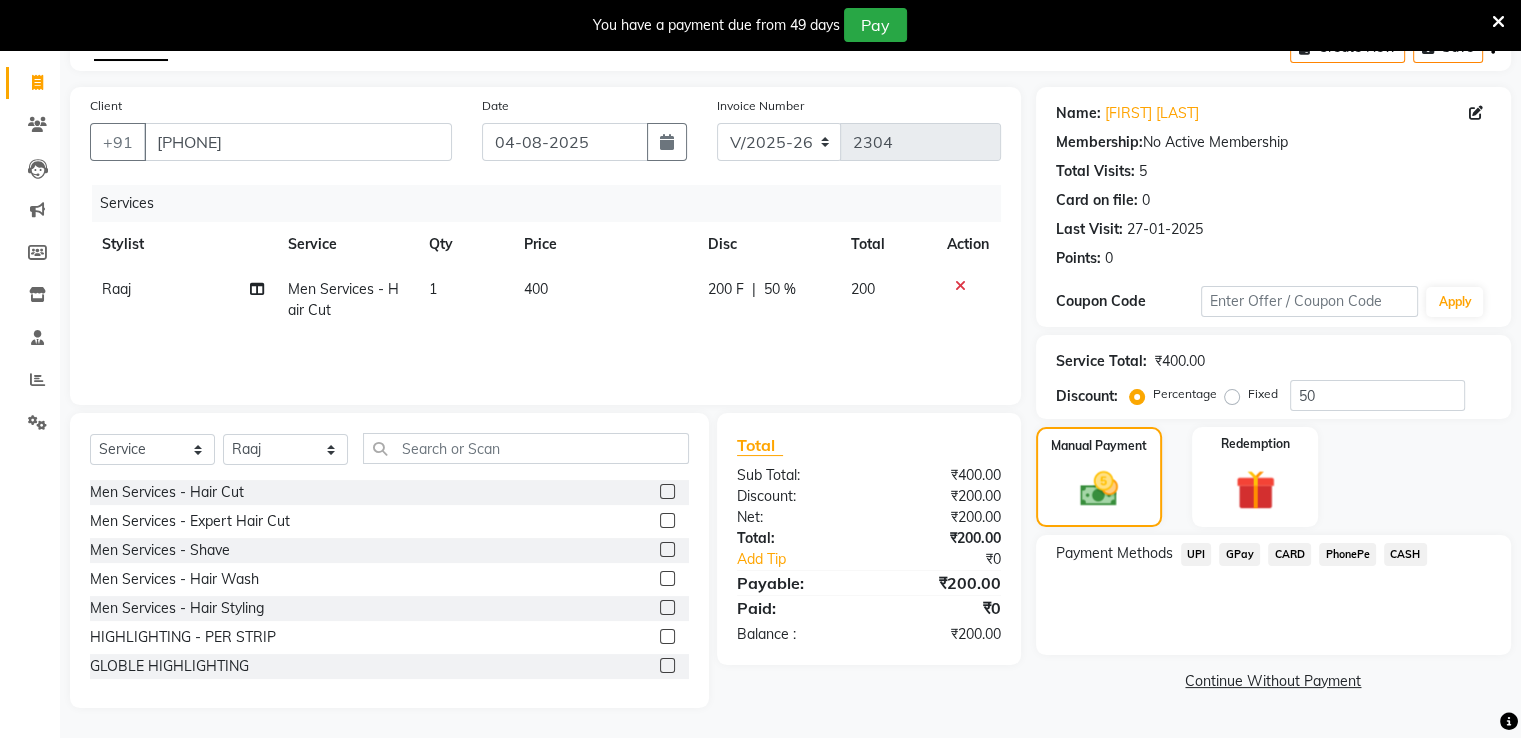 click on "GPay" 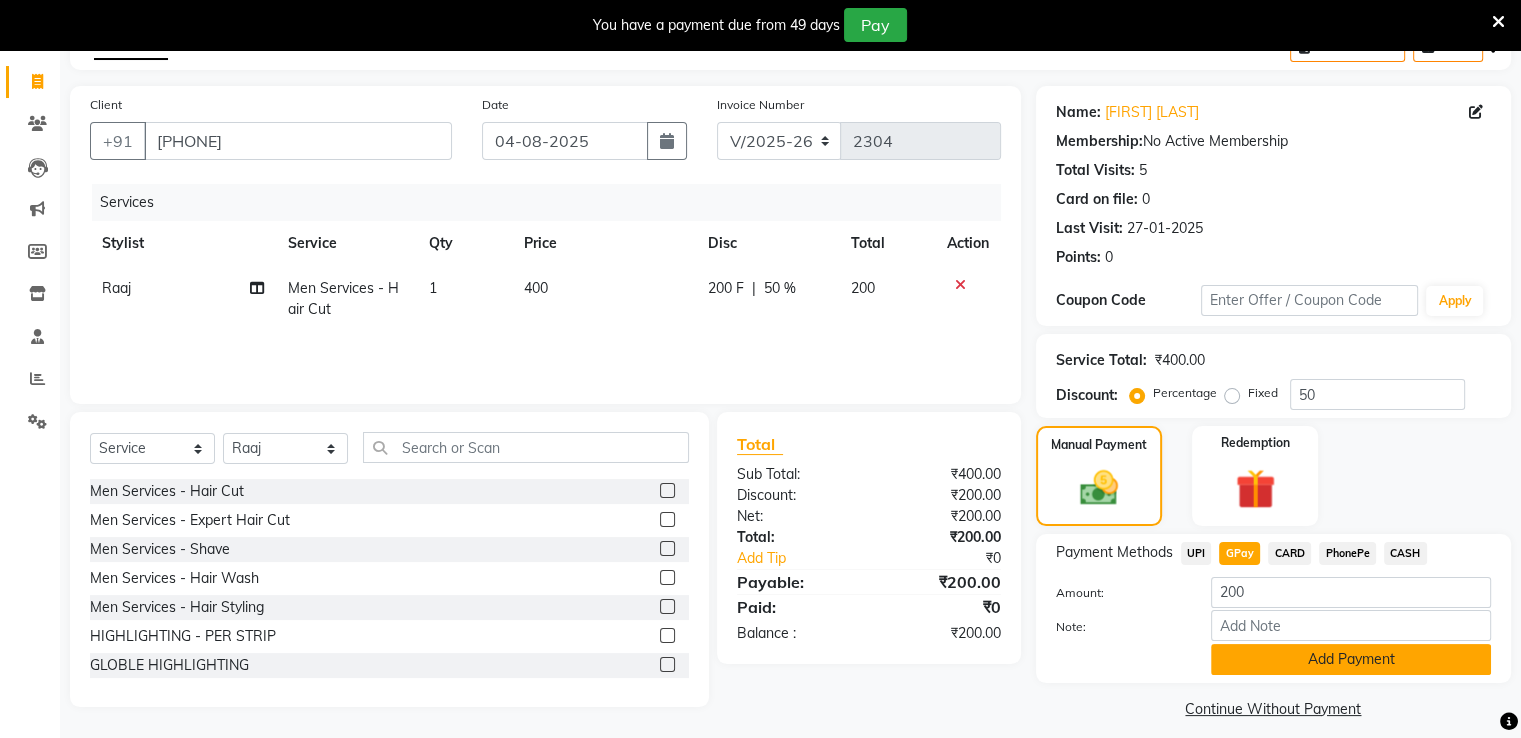 click on "Add Payment" 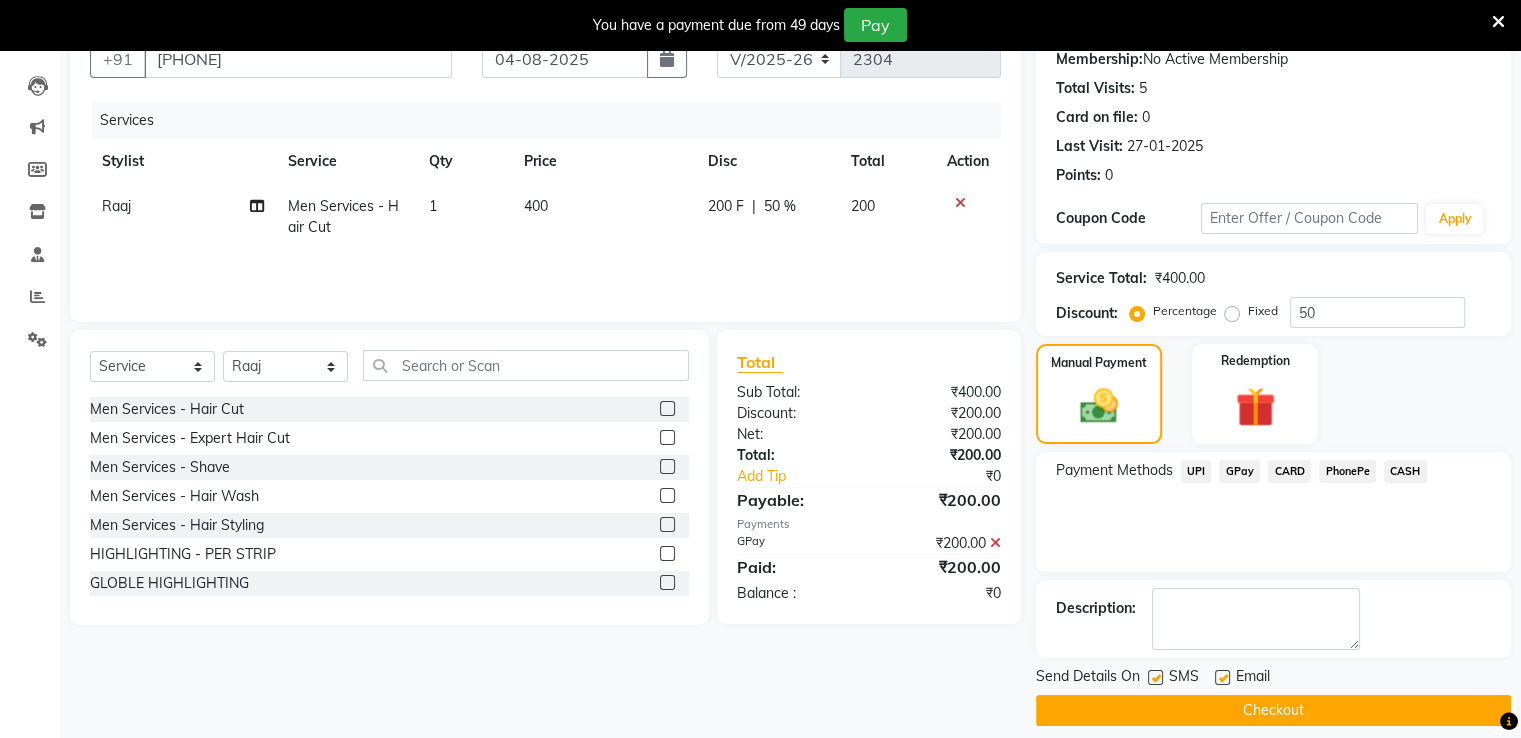 scroll, scrollTop: 212, scrollLeft: 0, axis: vertical 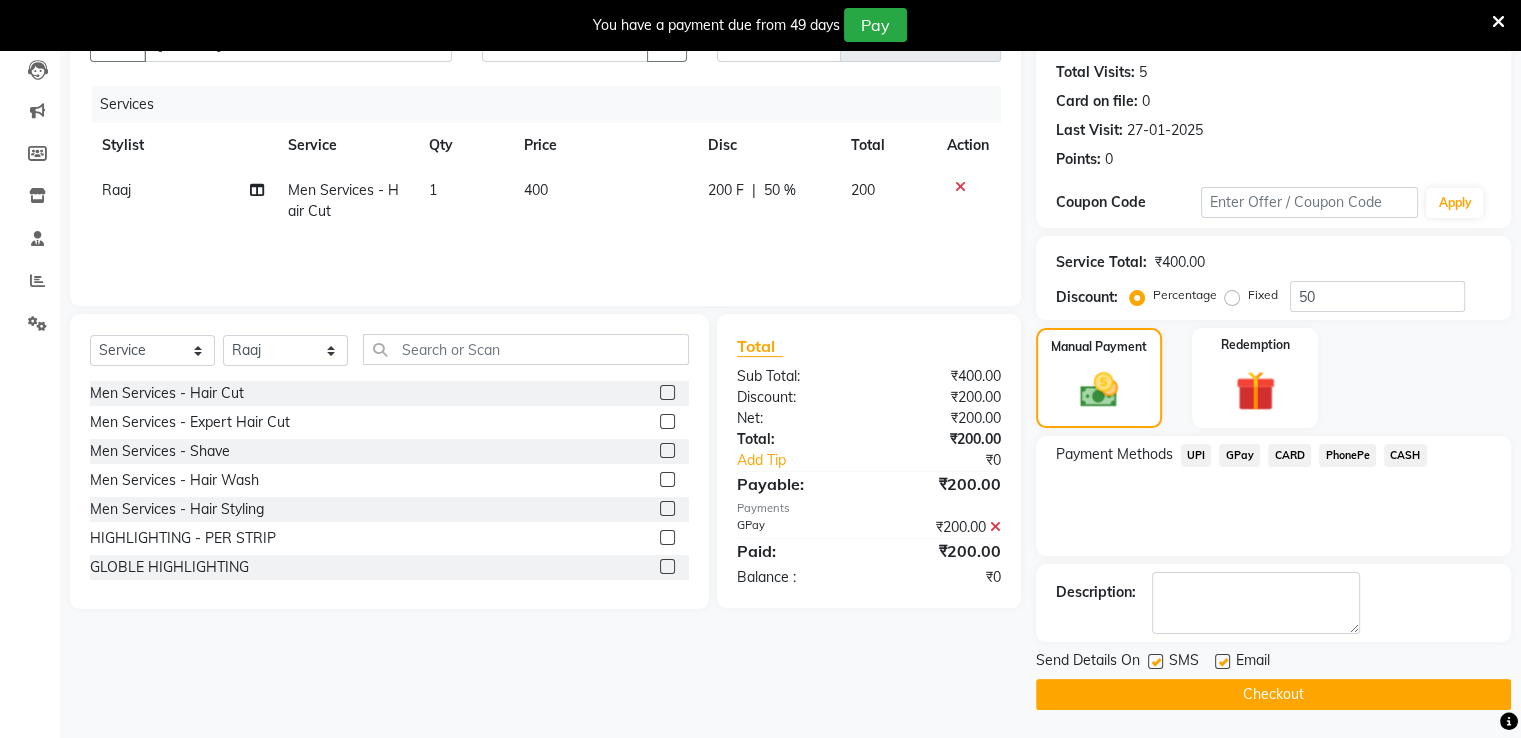 click 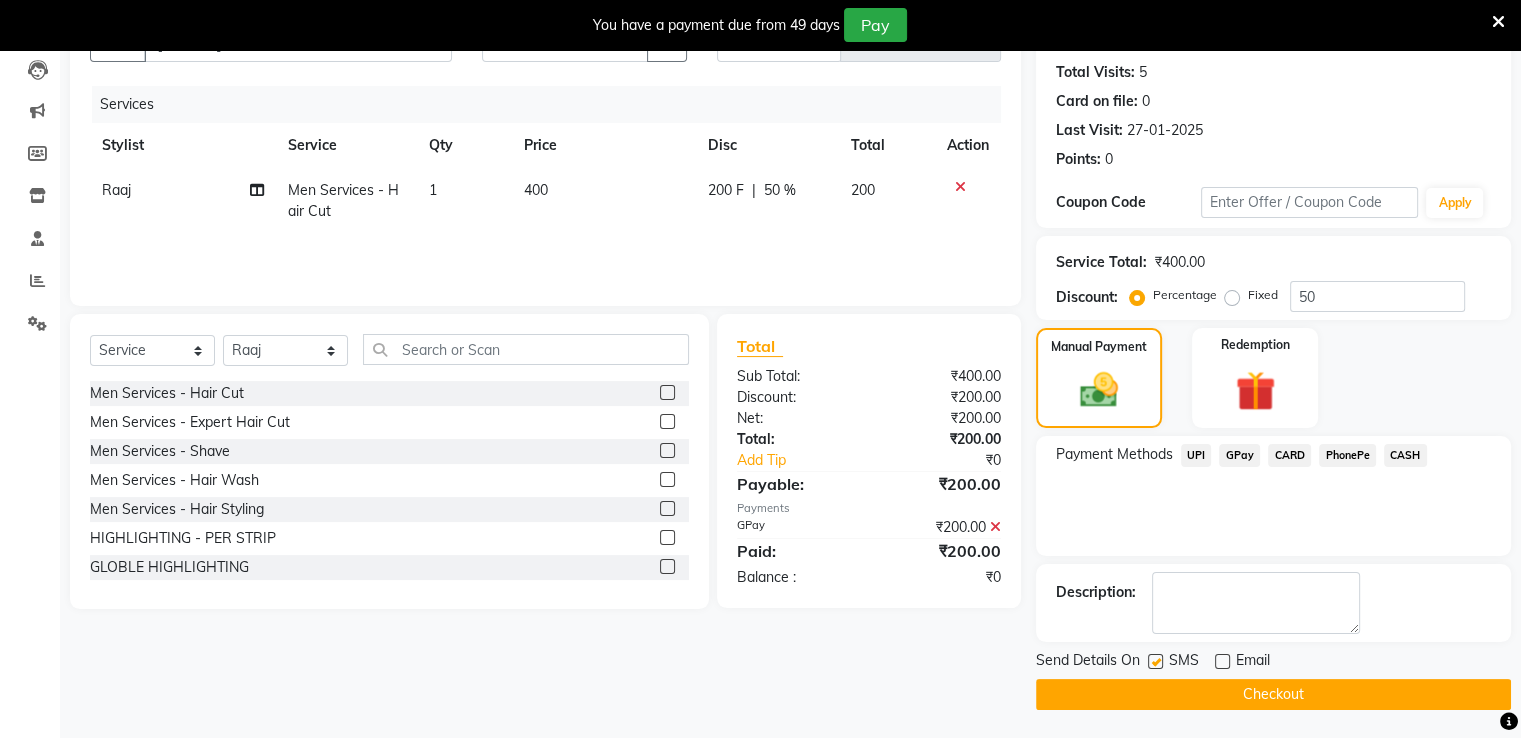 click 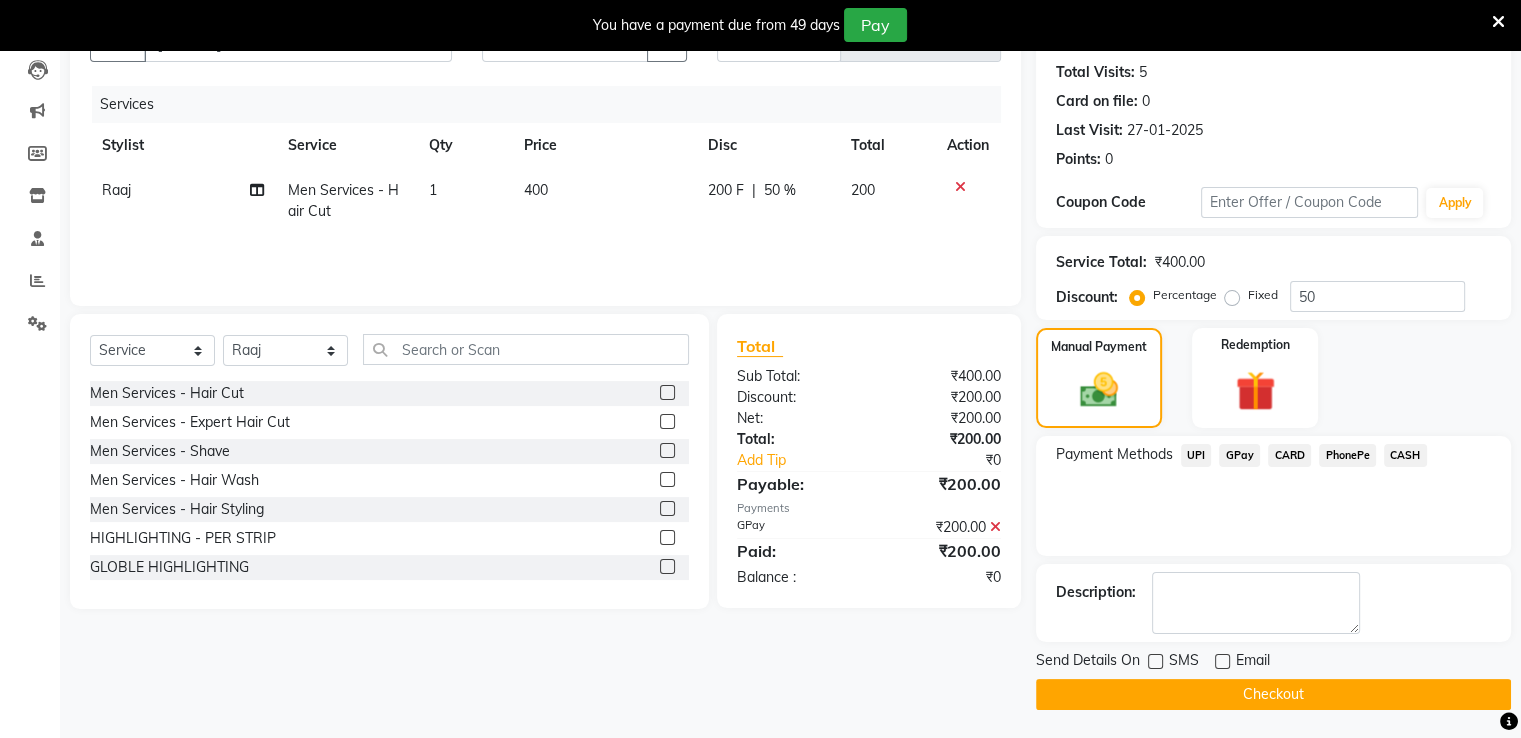 click on "Checkout" 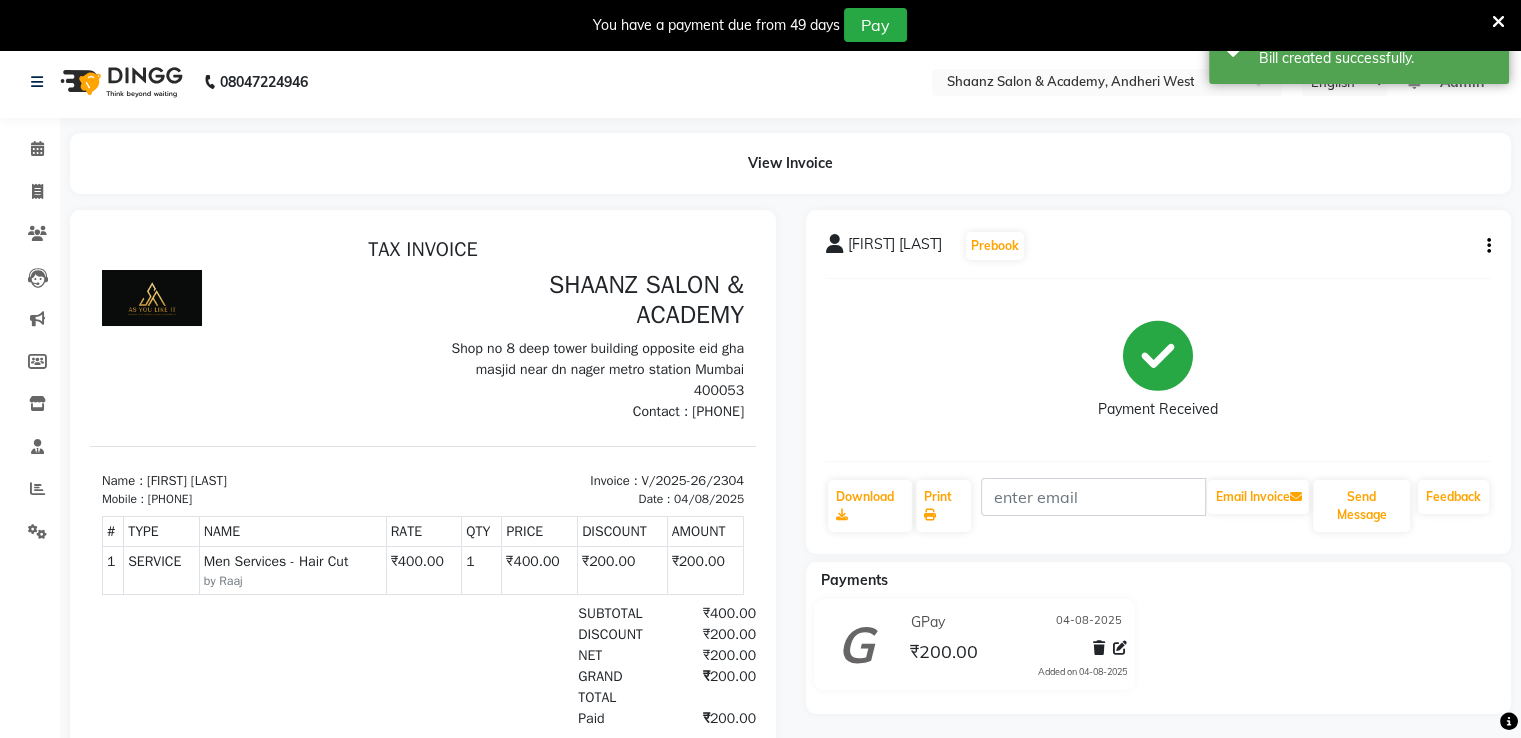scroll, scrollTop: 0, scrollLeft: 0, axis: both 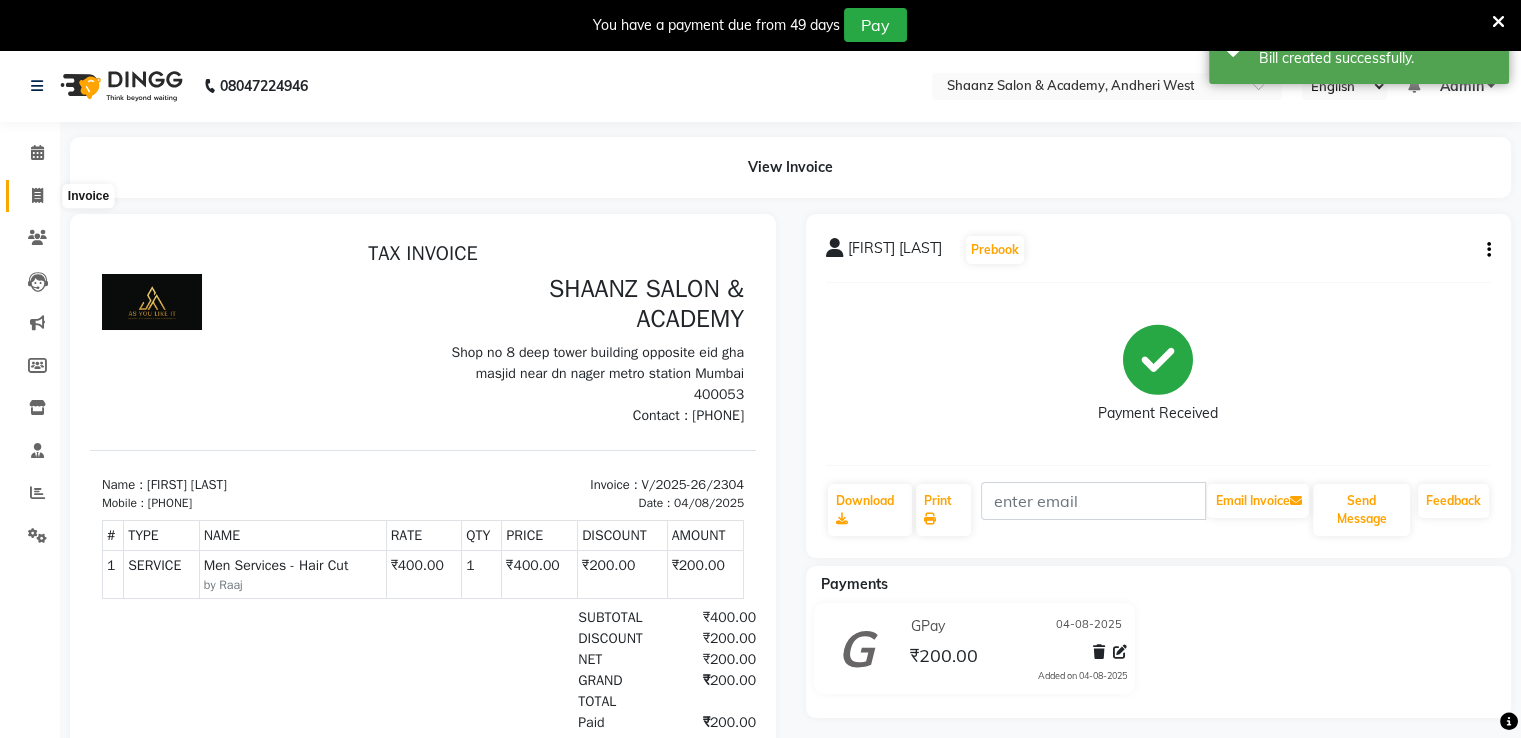 click 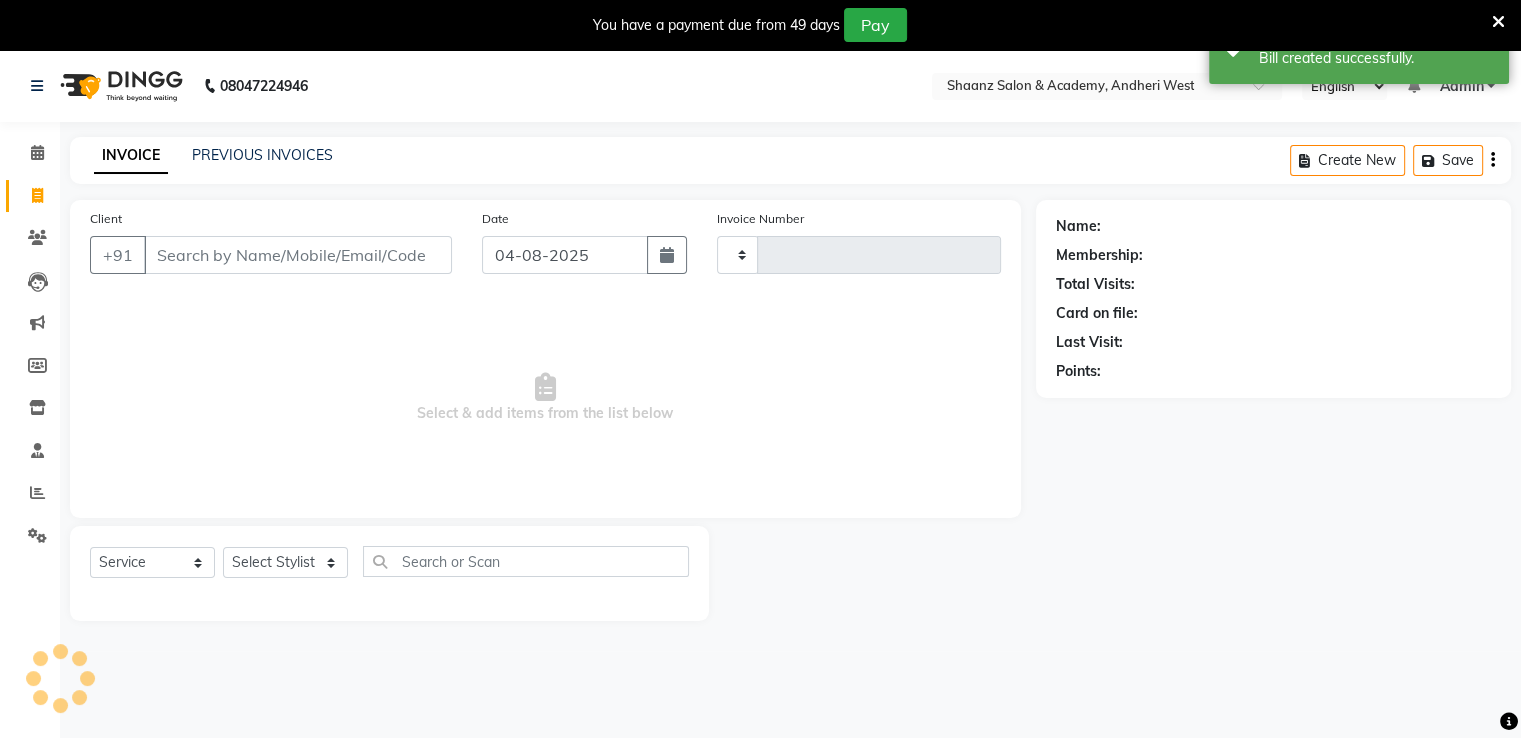 type on "2305" 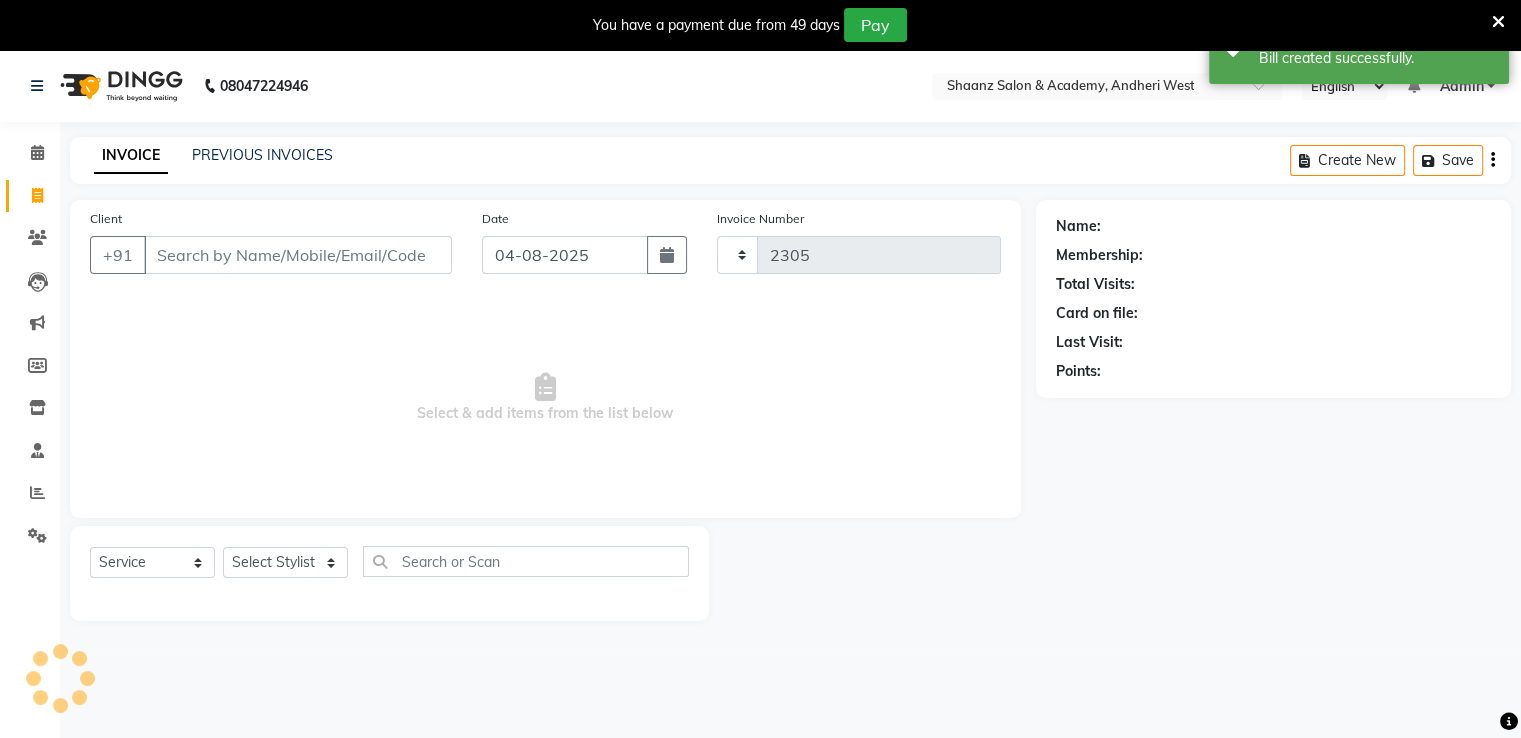 select on "6360" 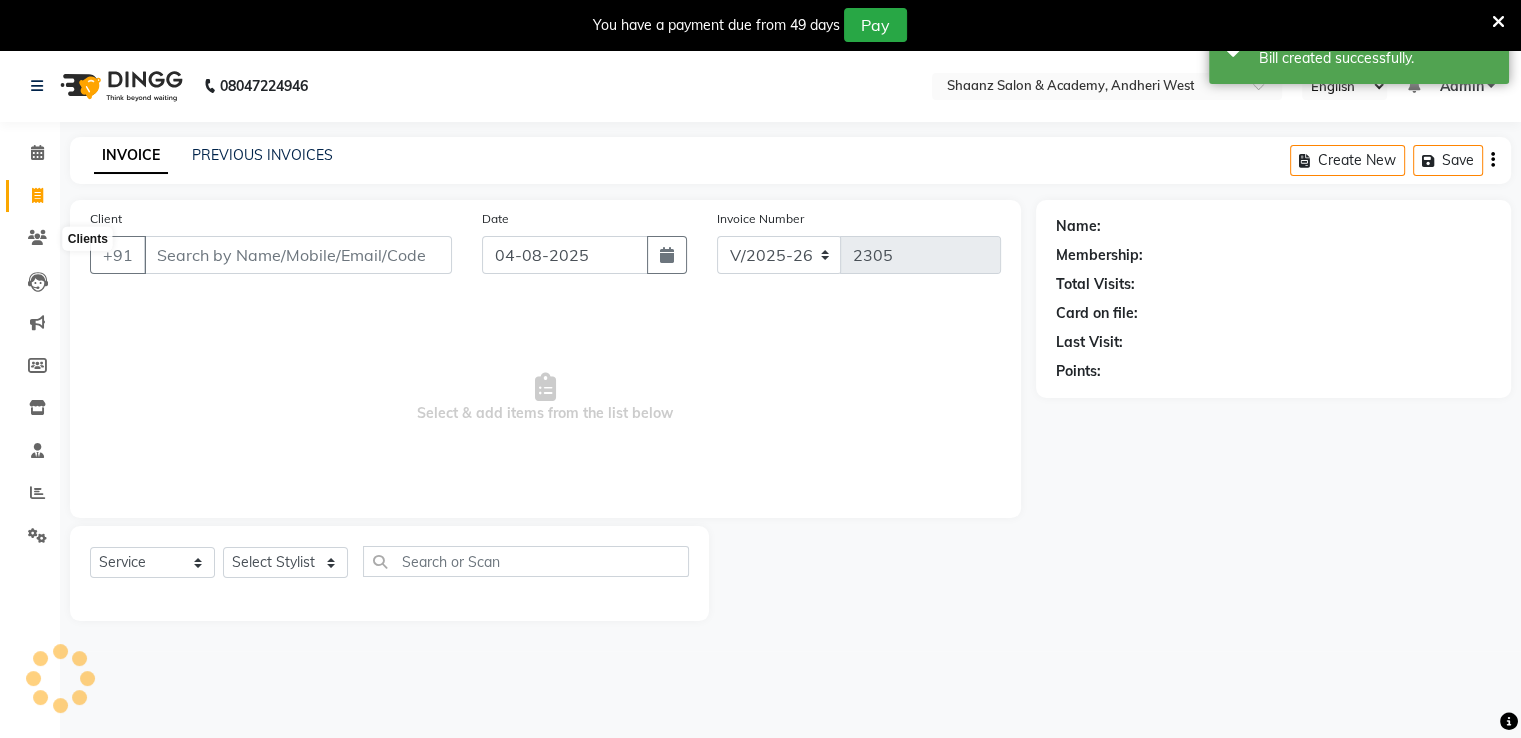 scroll, scrollTop: 50, scrollLeft: 0, axis: vertical 